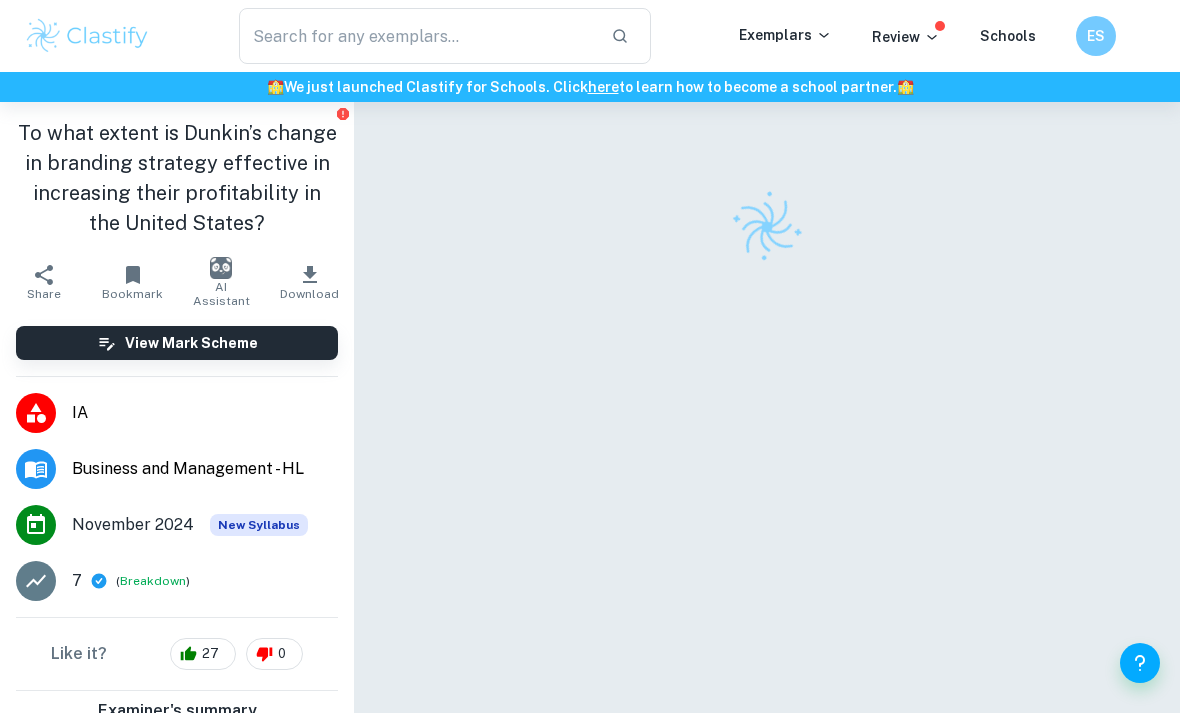 scroll, scrollTop: 0, scrollLeft: 0, axis: both 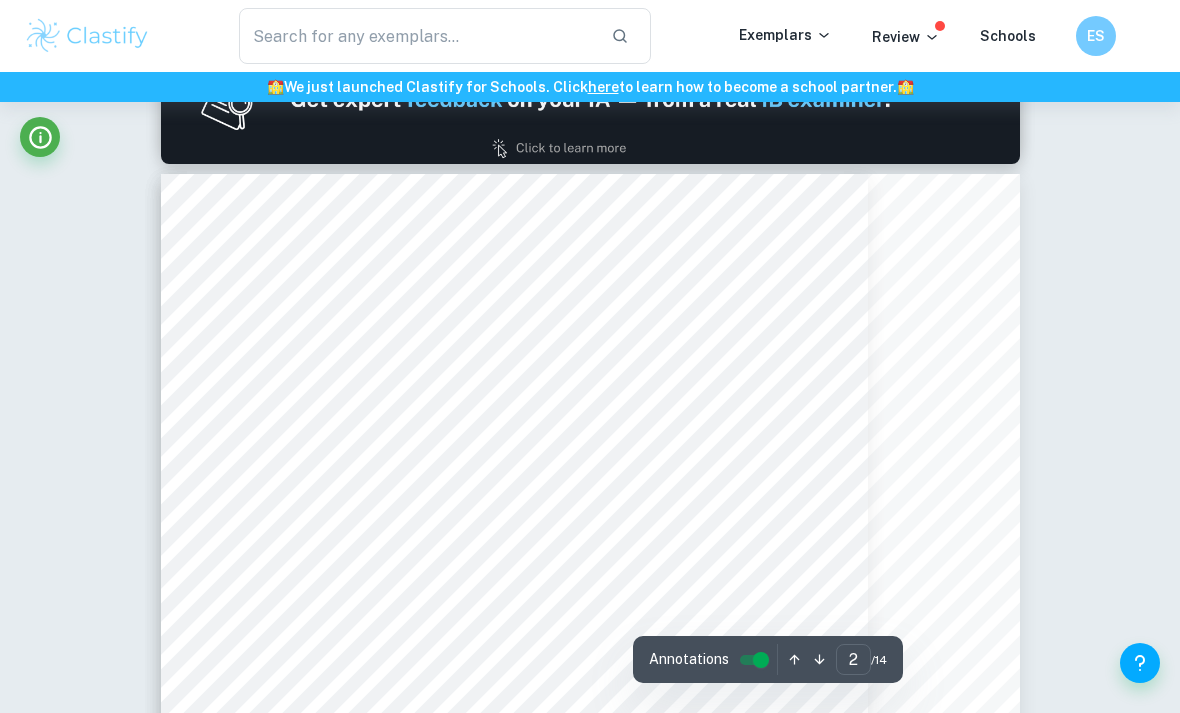 type on "1" 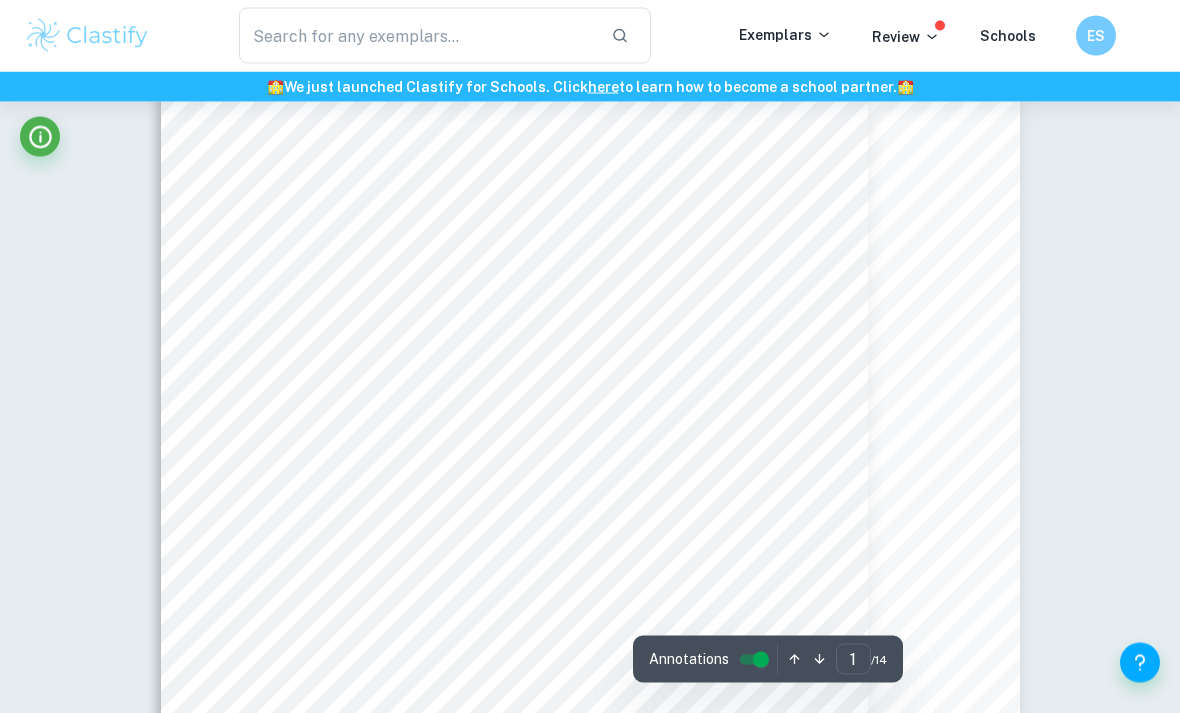scroll, scrollTop: 0, scrollLeft: 0, axis: both 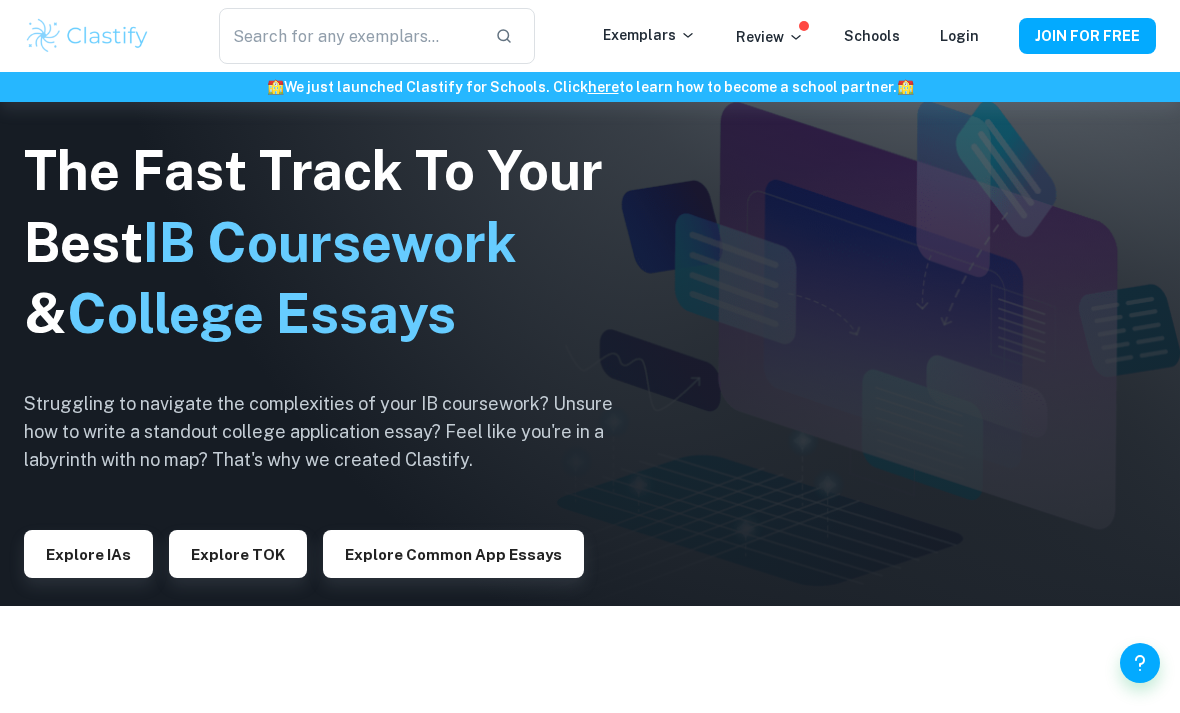 click on "Explore IAs" at bounding box center (88, 554) 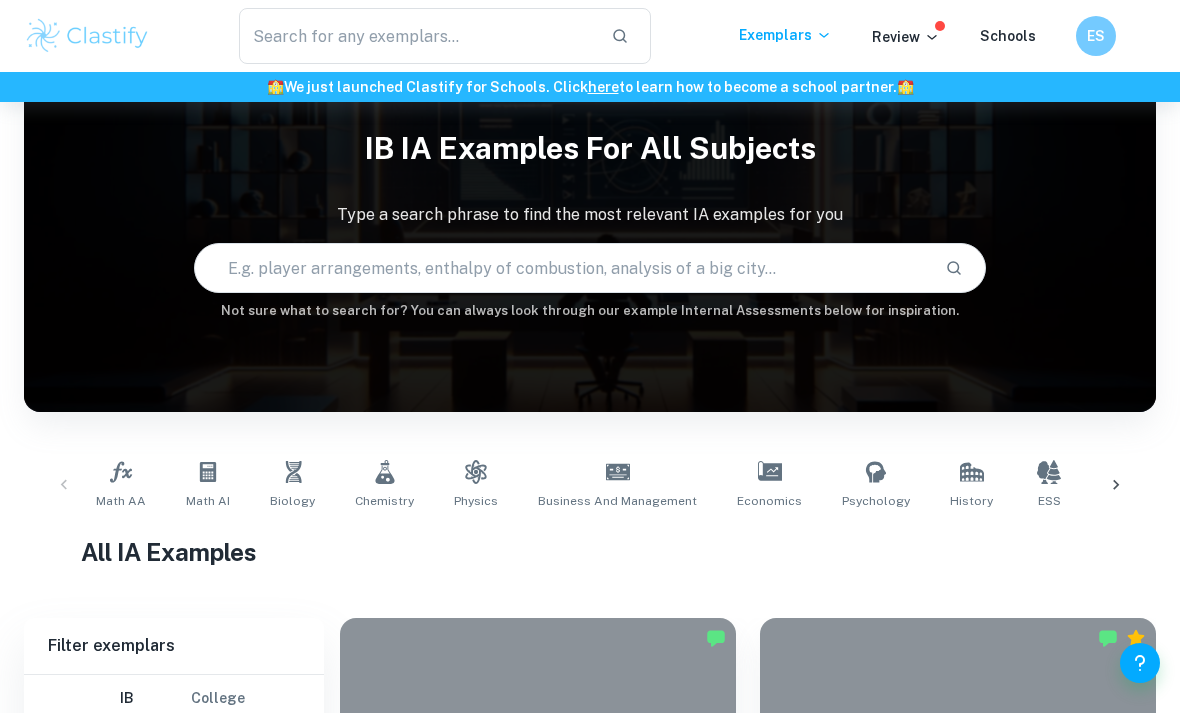 scroll, scrollTop: 57, scrollLeft: 0, axis: vertical 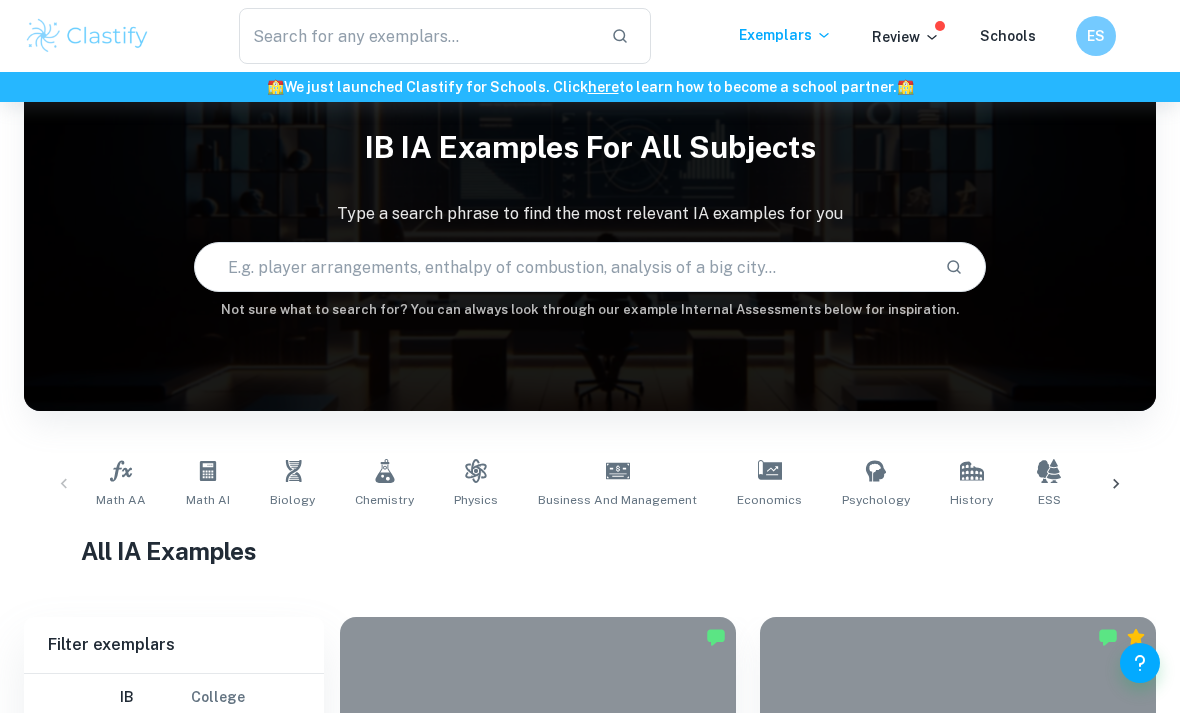 click on "Business and Management" at bounding box center (617, 500) 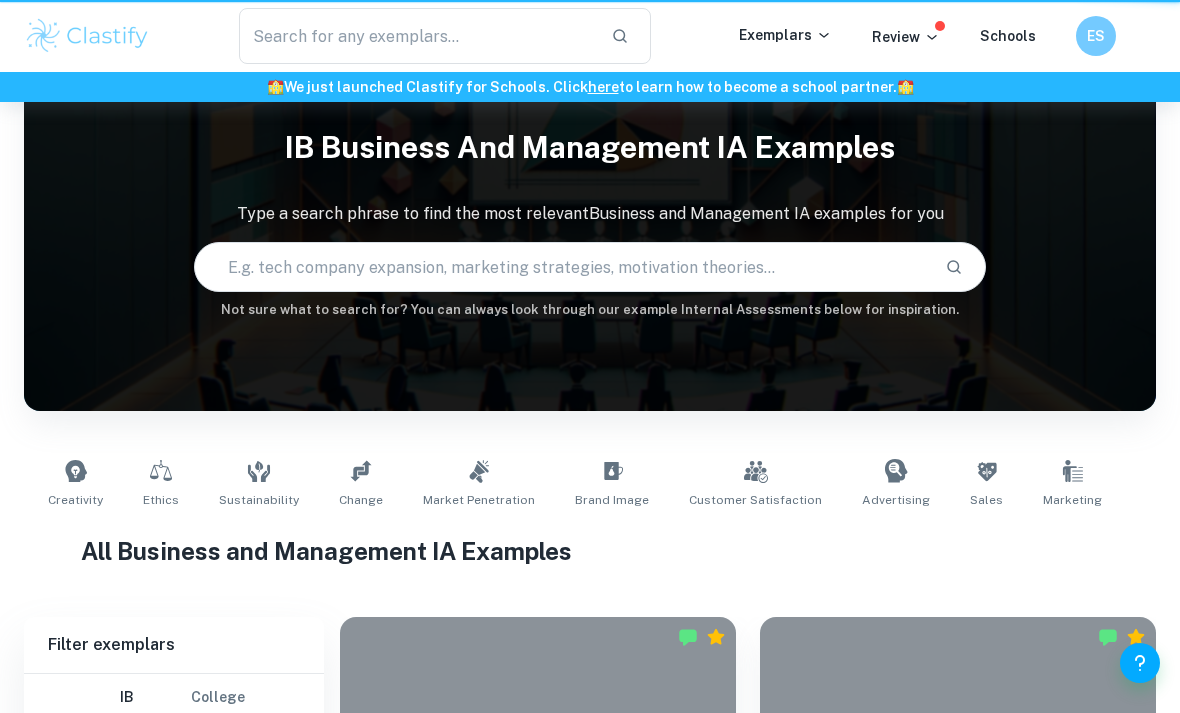 type on "Business and Management" 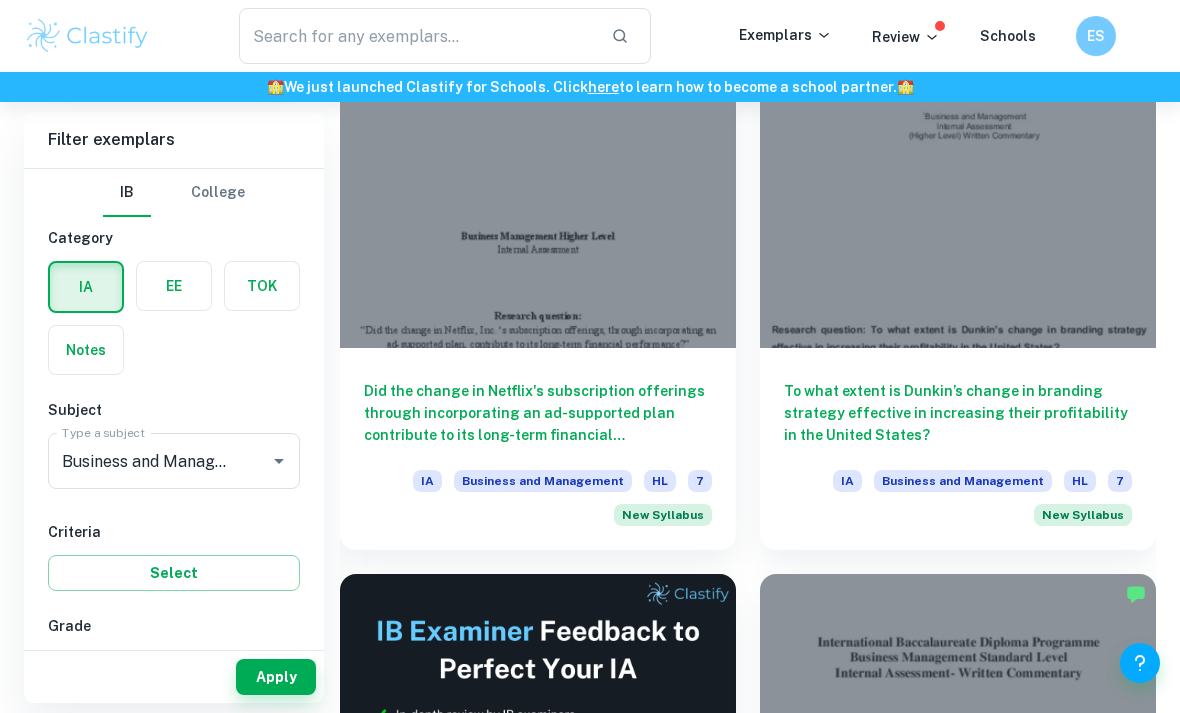 scroll, scrollTop: 619, scrollLeft: 0, axis: vertical 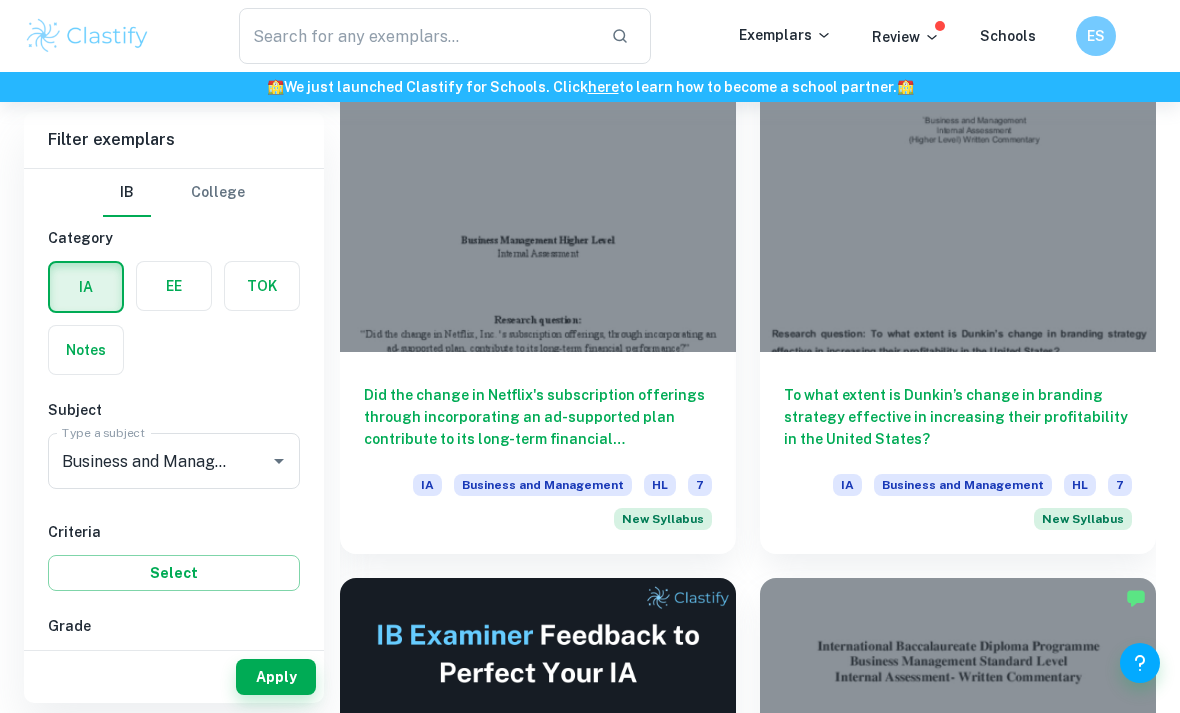 click on "Did the change in Netflix's subscription offerings through incorporating an ad-supported
plan contribute to its long-term financial performance?" at bounding box center (538, 417) 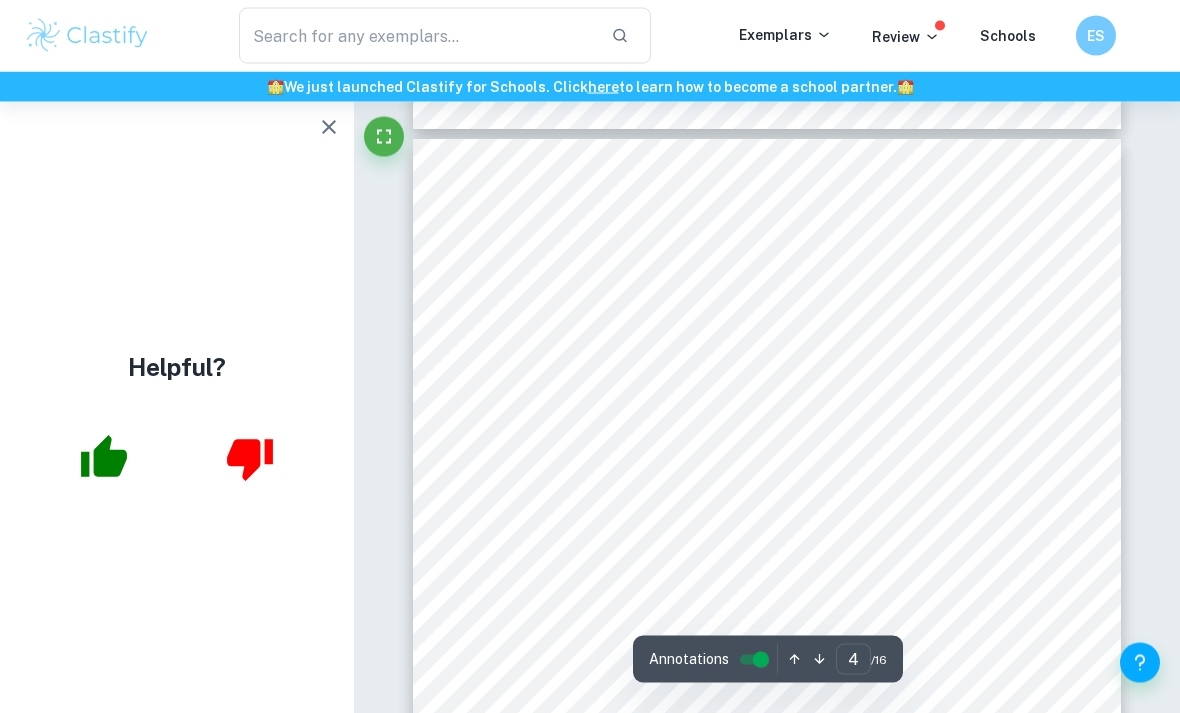 scroll, scrollTop: 3129, scrollLeft: 0, axis: vertical 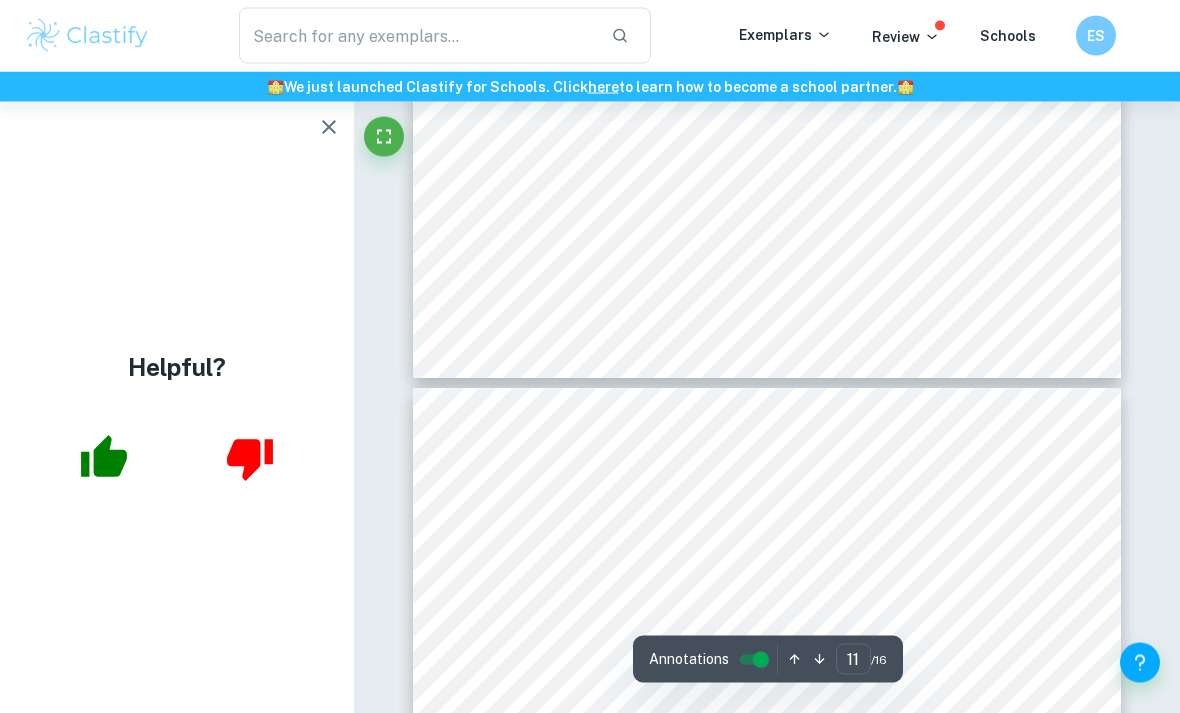 type on "10" 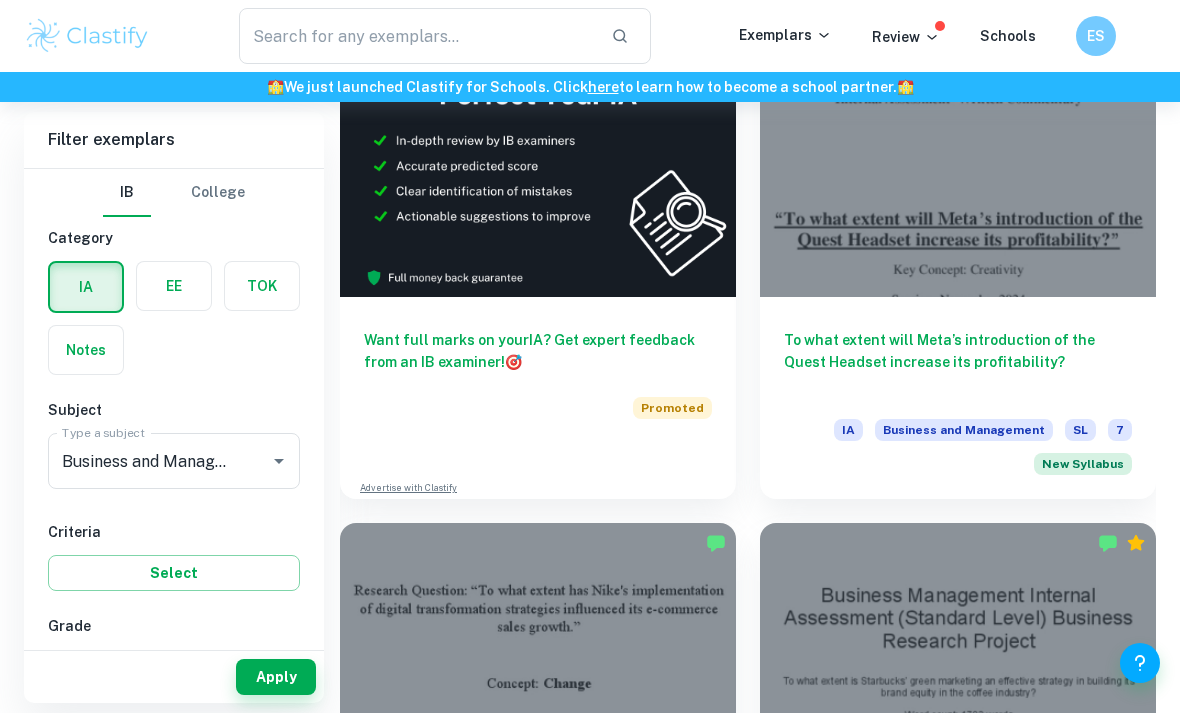 scroll, scrollTop: 1196, scrollLeft: 0, axis: vertical 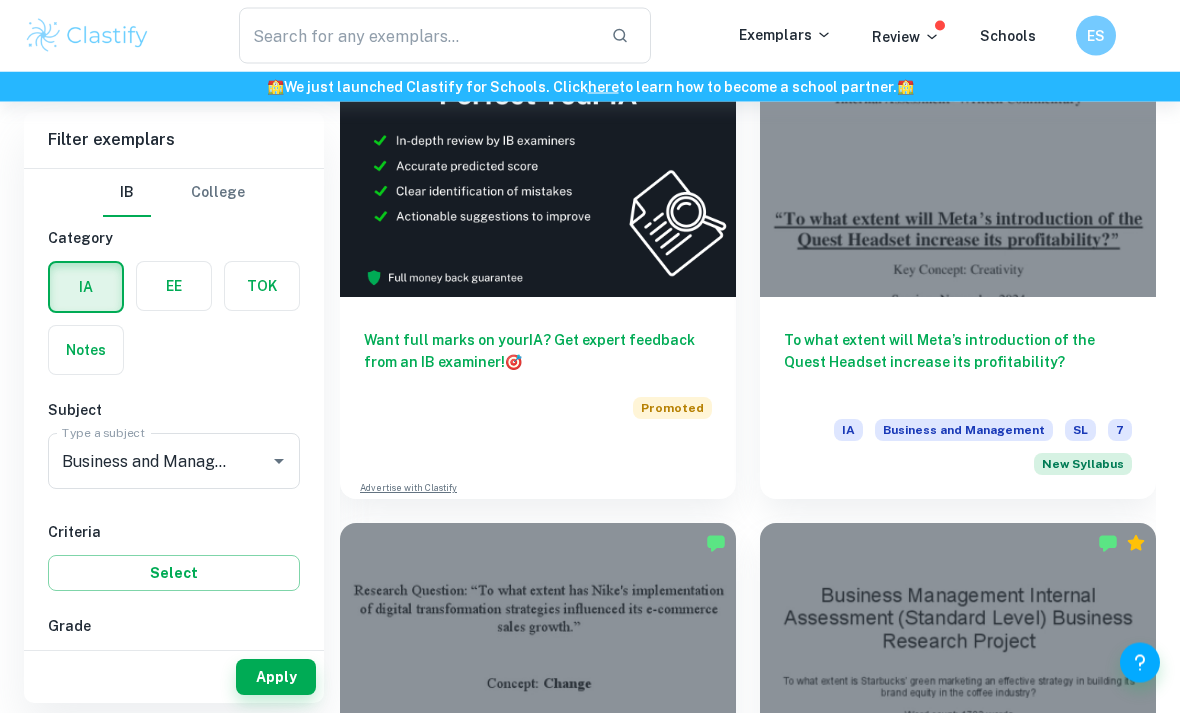 click on "To what extent will Meta’s introduction of the Quest Headset increase its profitability?" at bounding box center (958, 363) 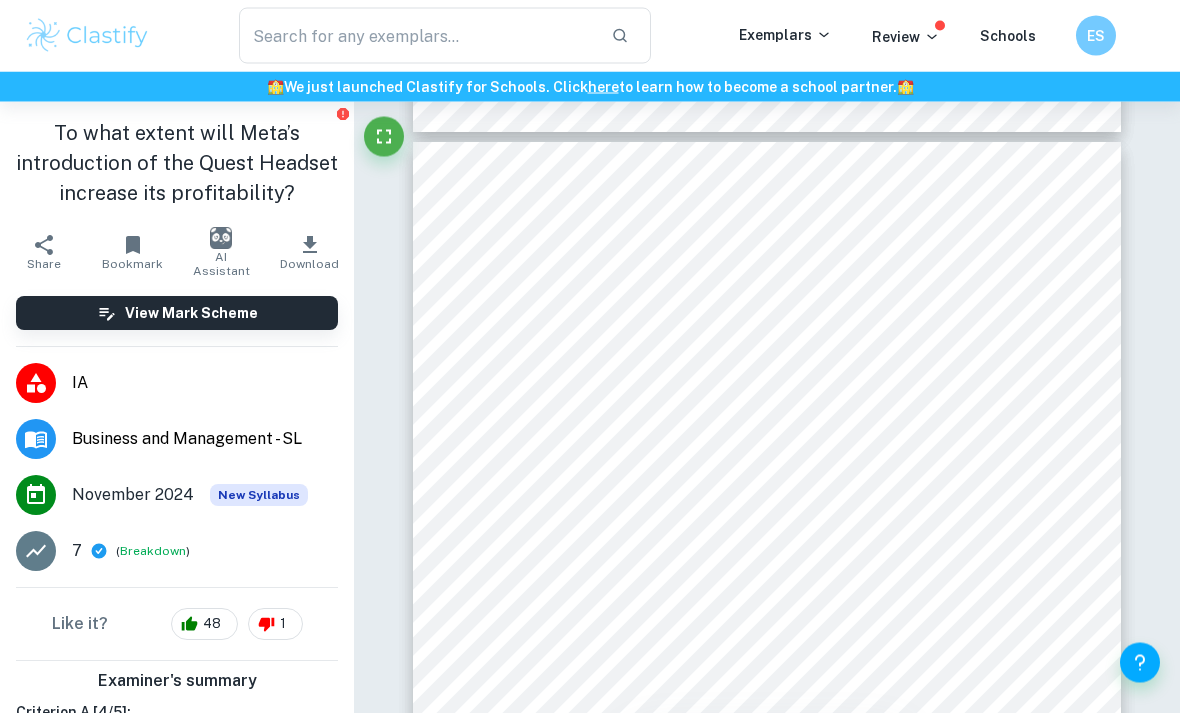 scroll, scrollTop: 7173, scrollLeft: 0, axis: vertical 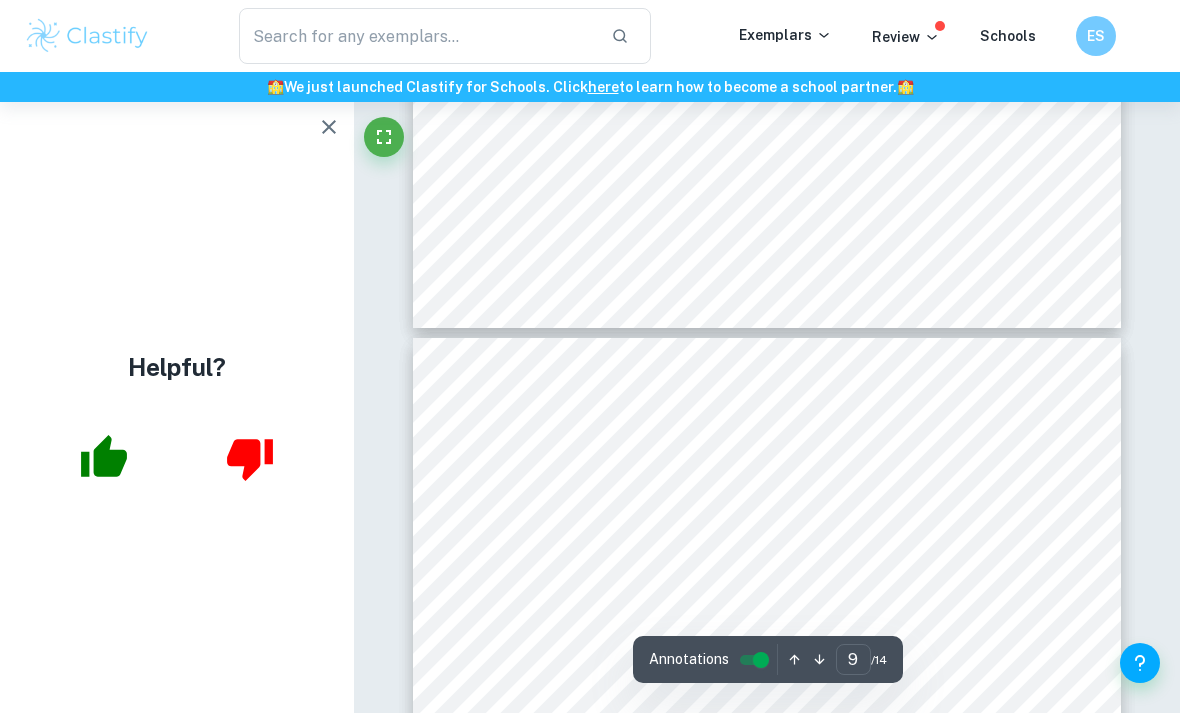 type on "8" 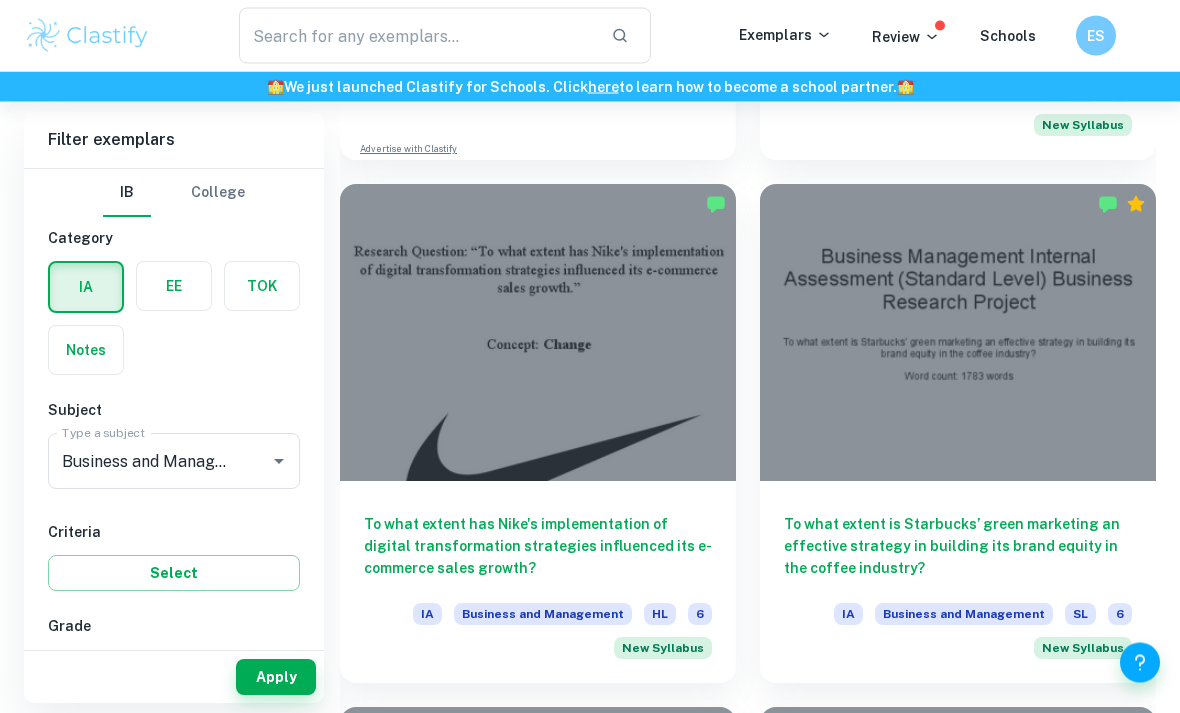 scroll, scrollTop: 1536, scrollLeft: 0, axis: vertical 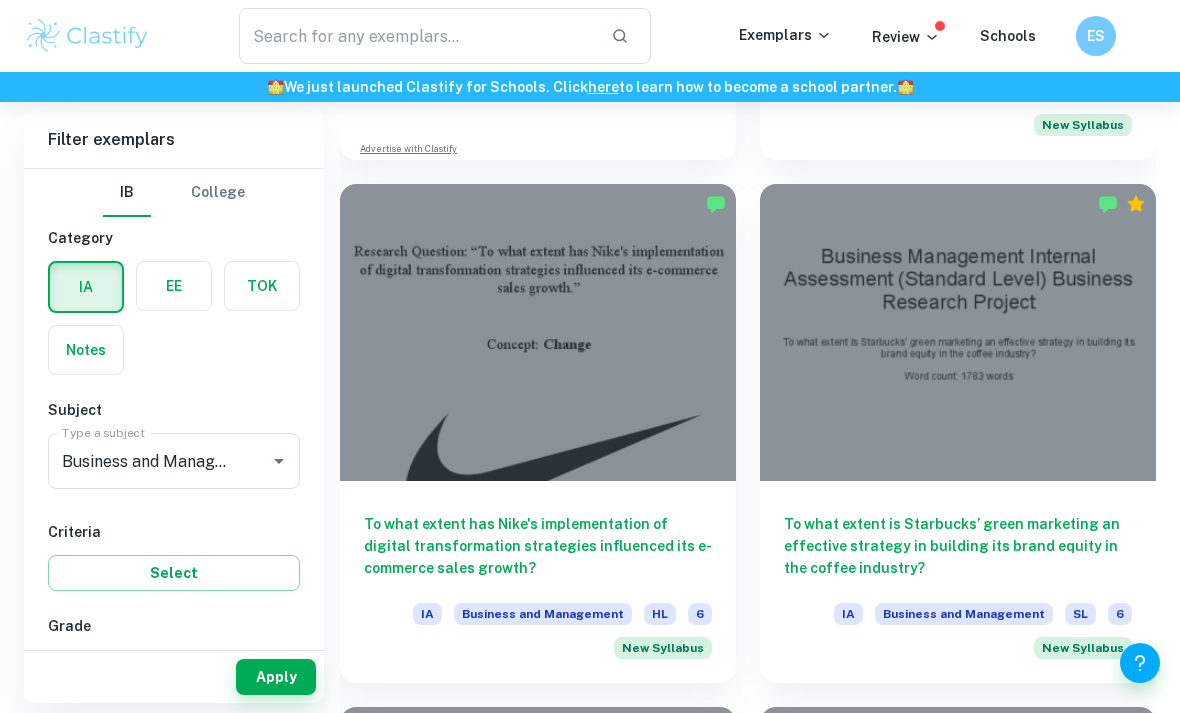 click on "To what extent has Nike's implementation of digital transformation strategies influenced its e-commerce sales growth?" at bounding box center (538, 546) 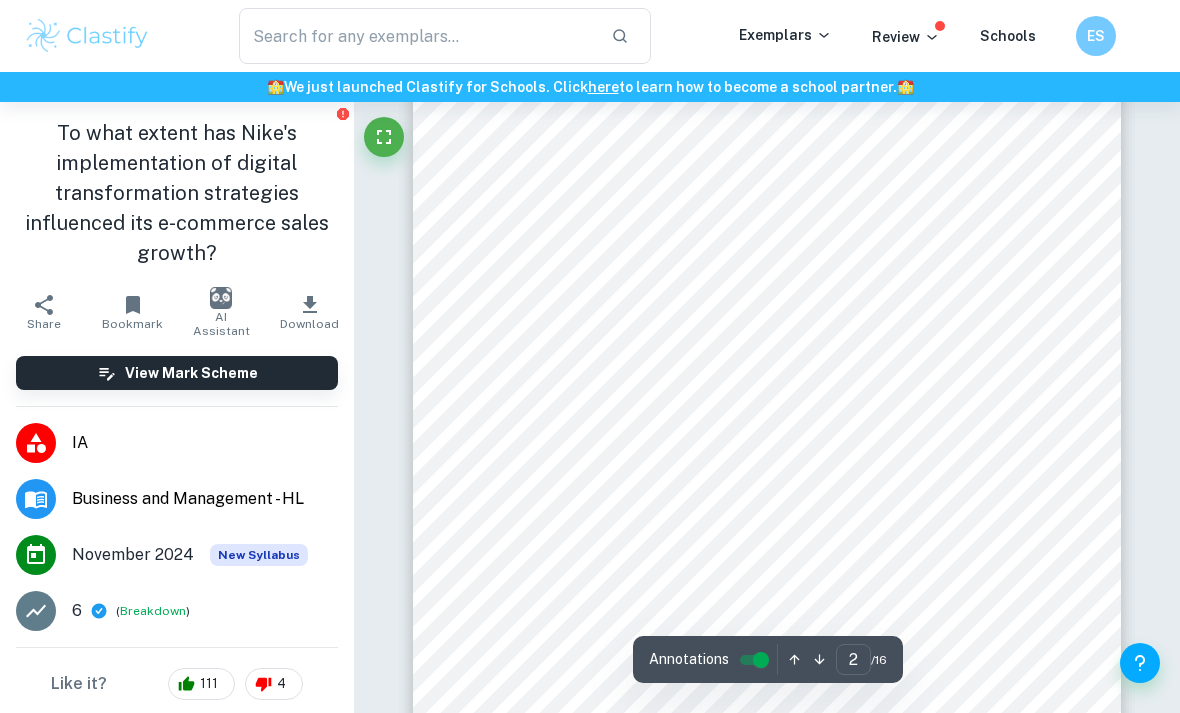 scroll, scrollTop: 1116, scrollLeft: 0, axis: vertical 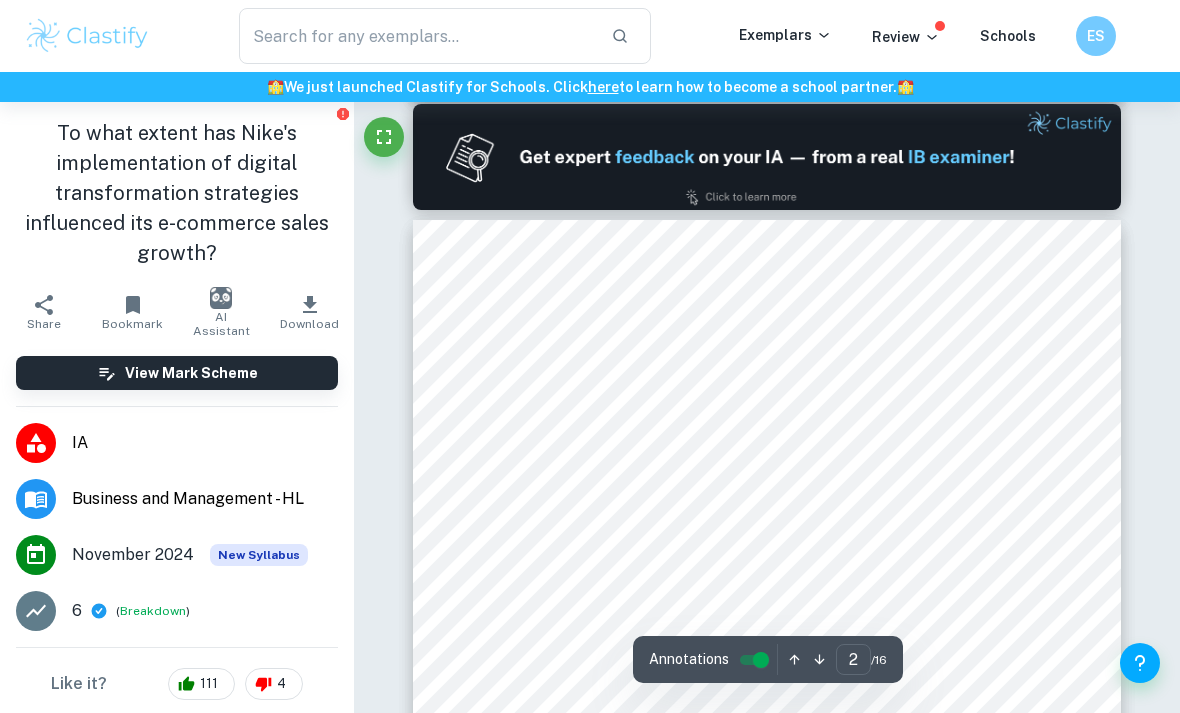type on "1" 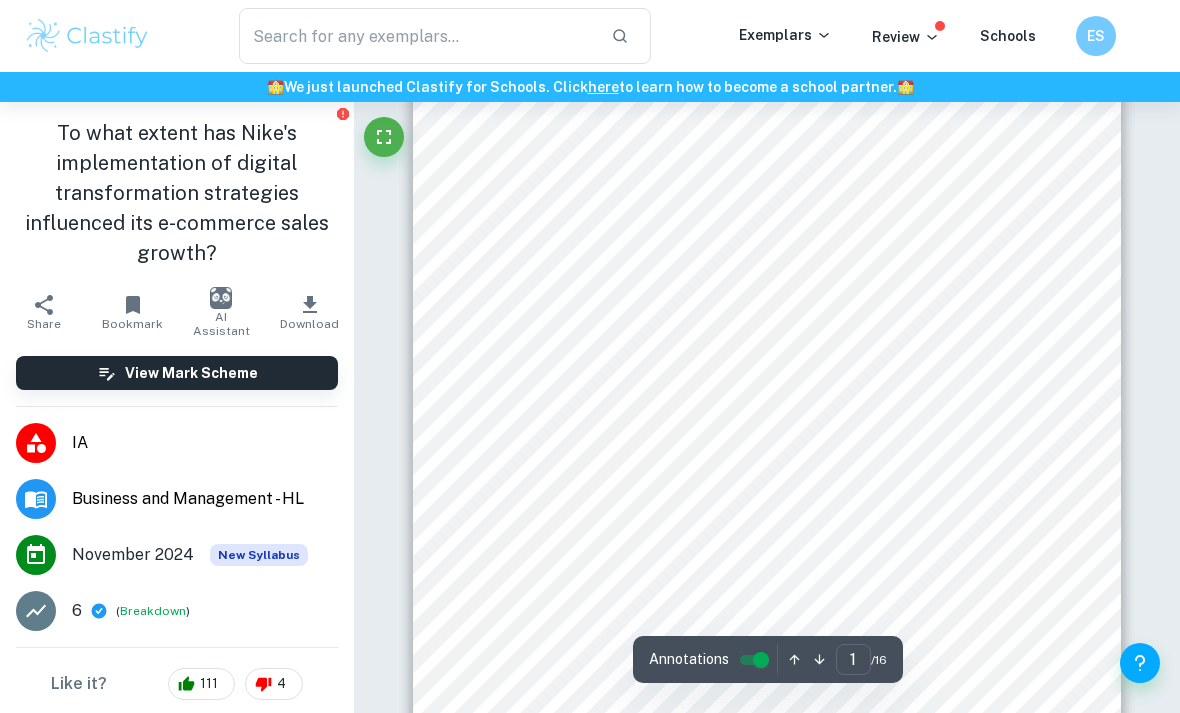 scroll, scrollTop: 0, scrollLeft: 0, axis: both 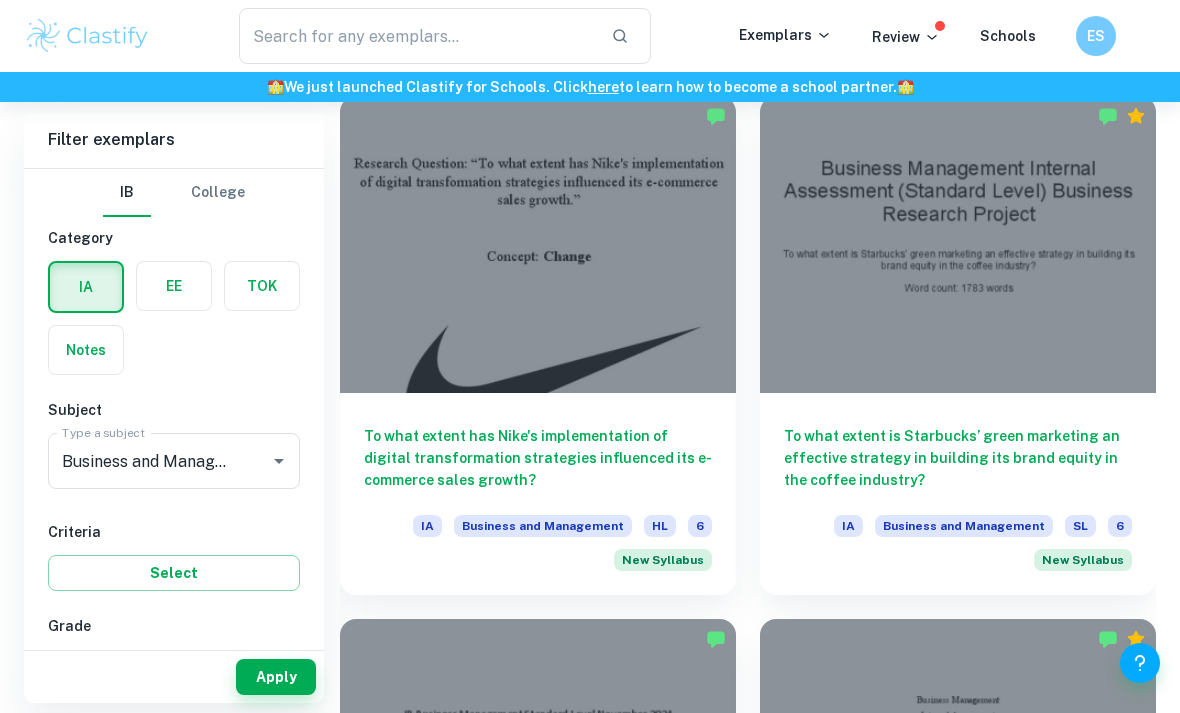 click on "To what extent is Starbucks’ green marketing an effective strategy in building its brand equity in the coffee industry?" at bounding box center [958, 458] 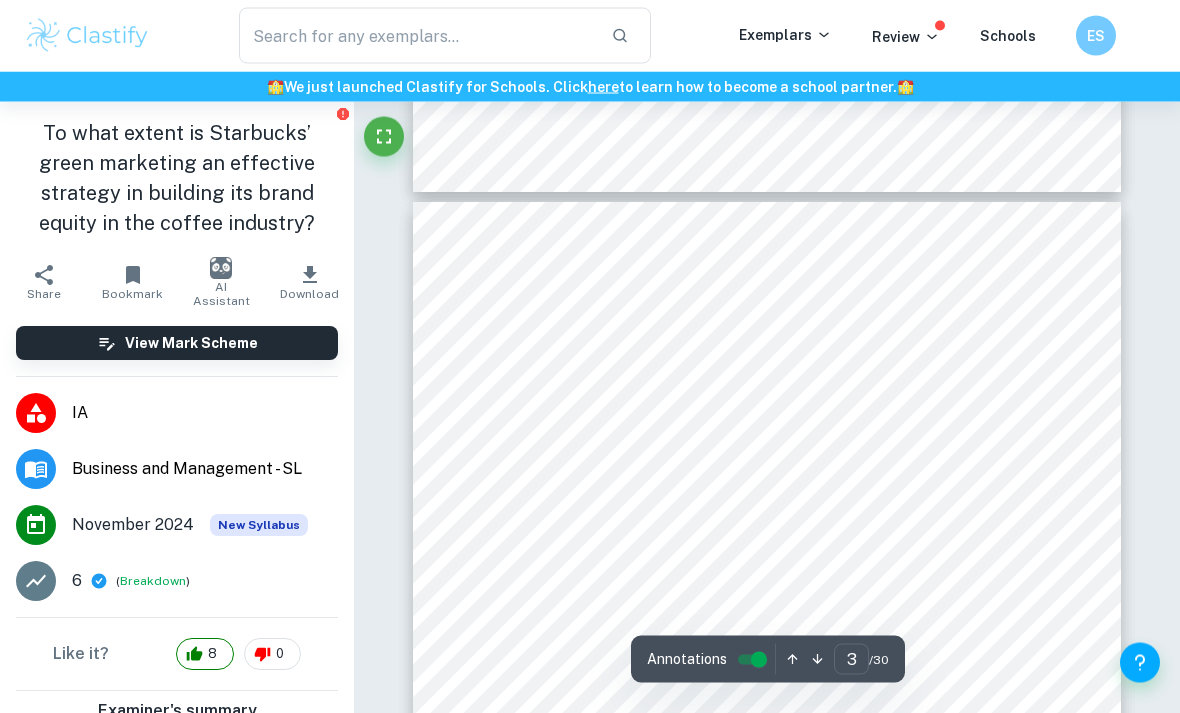 scroll, scrollTop: 2071, scrollLeft: 0, axis: vertical 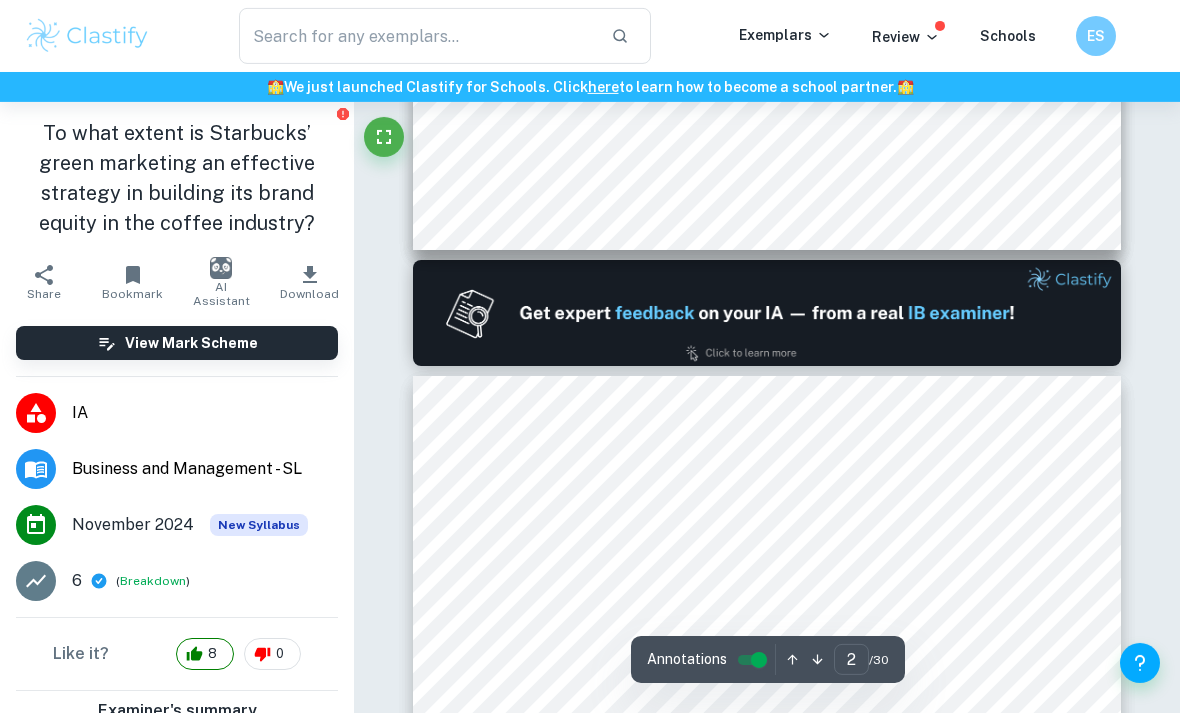 type on "1" 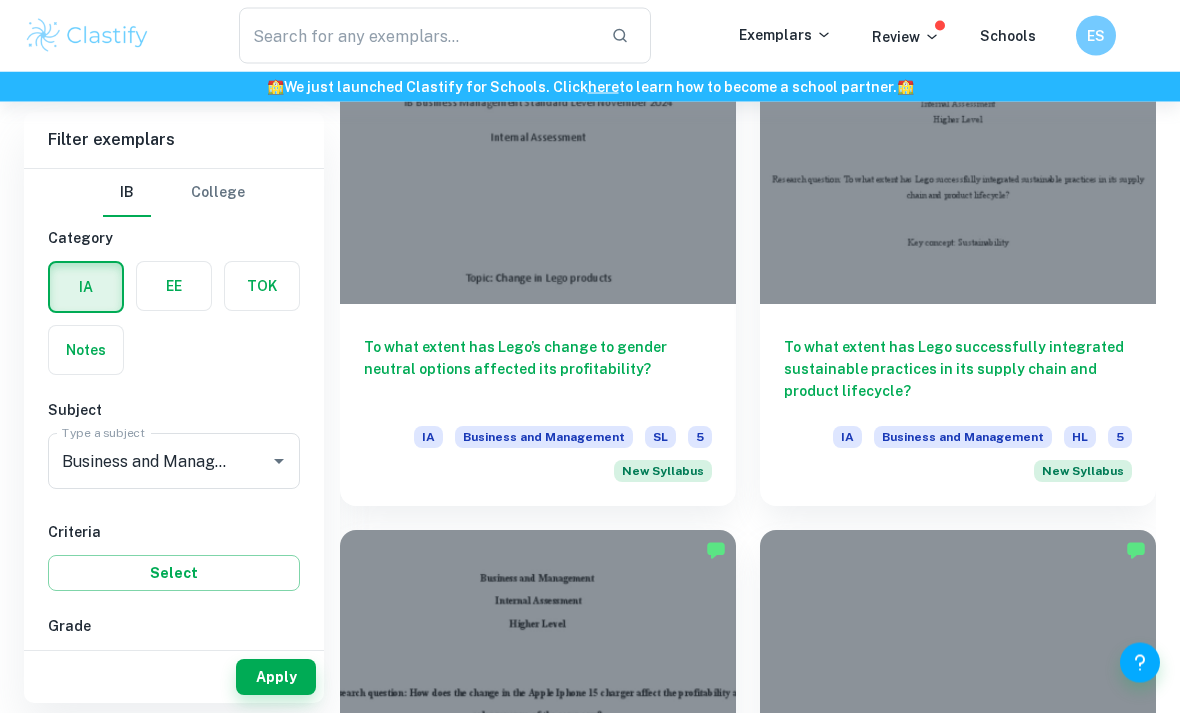 scroll, scrollTop: 2236, scrollLeft: 0, axis: vertical 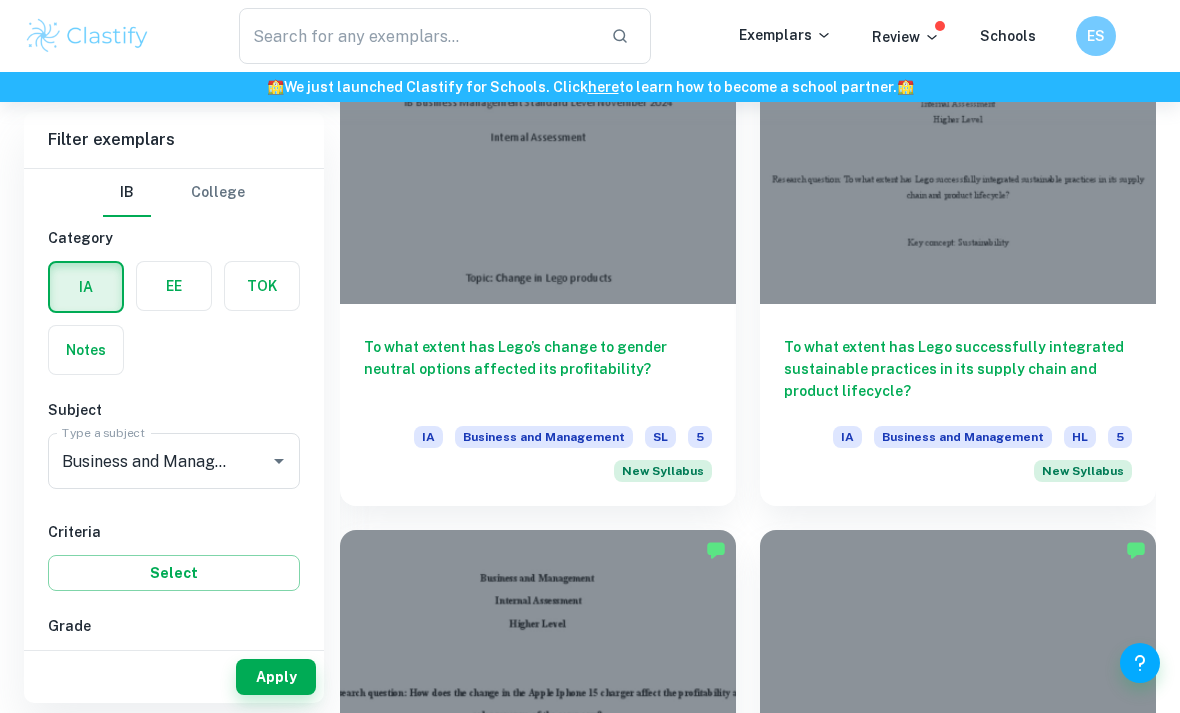 click on "To what extent has Lego’s change to gender neutral options affected its profitability?" at bounding box center (538, 369) 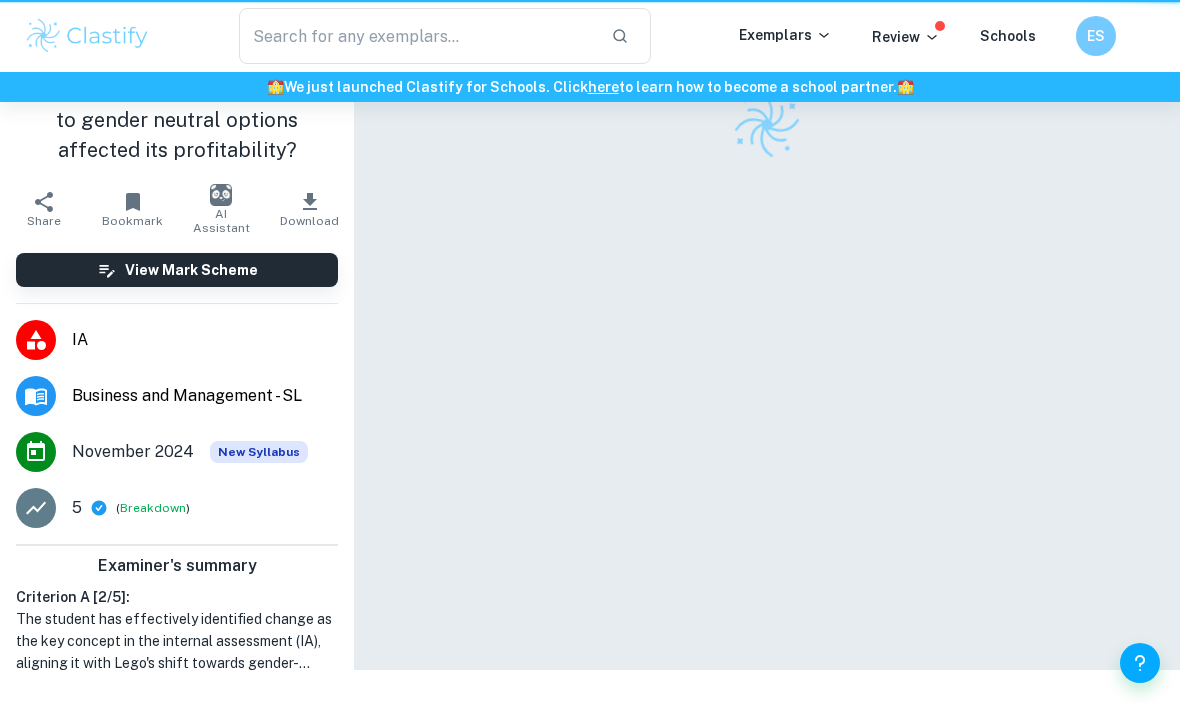 scroll, scrollTop: 0, scrollLeft: 0, axis: both 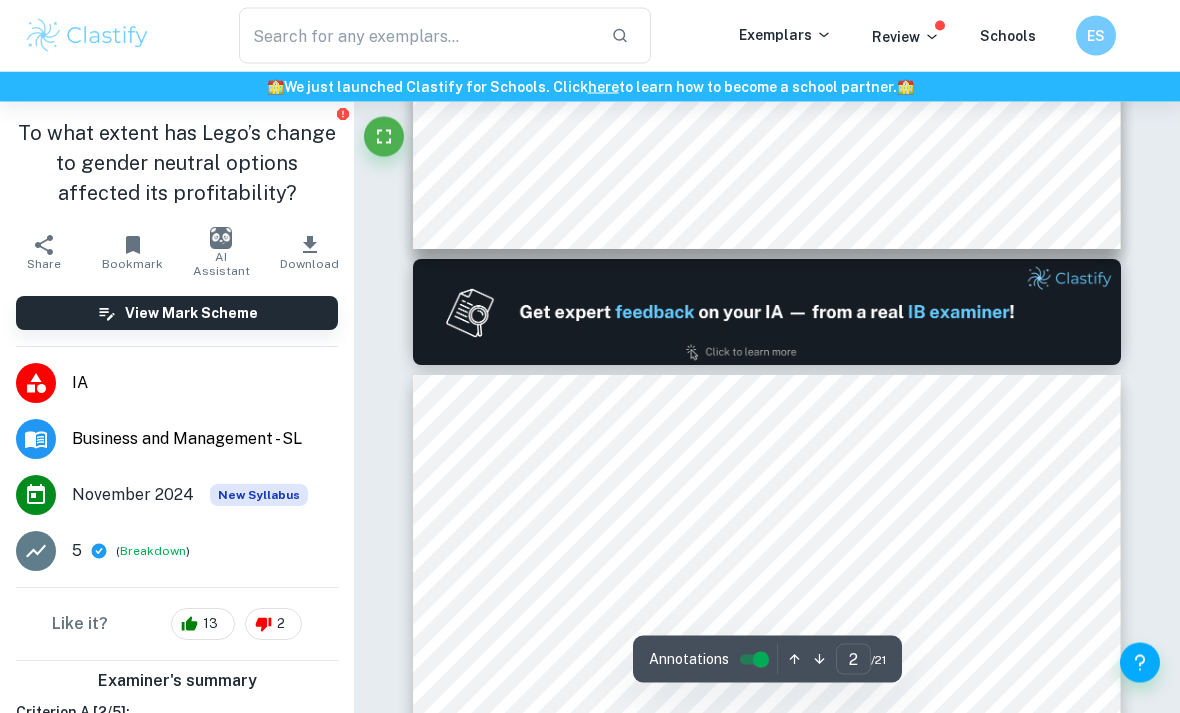 type on "1" 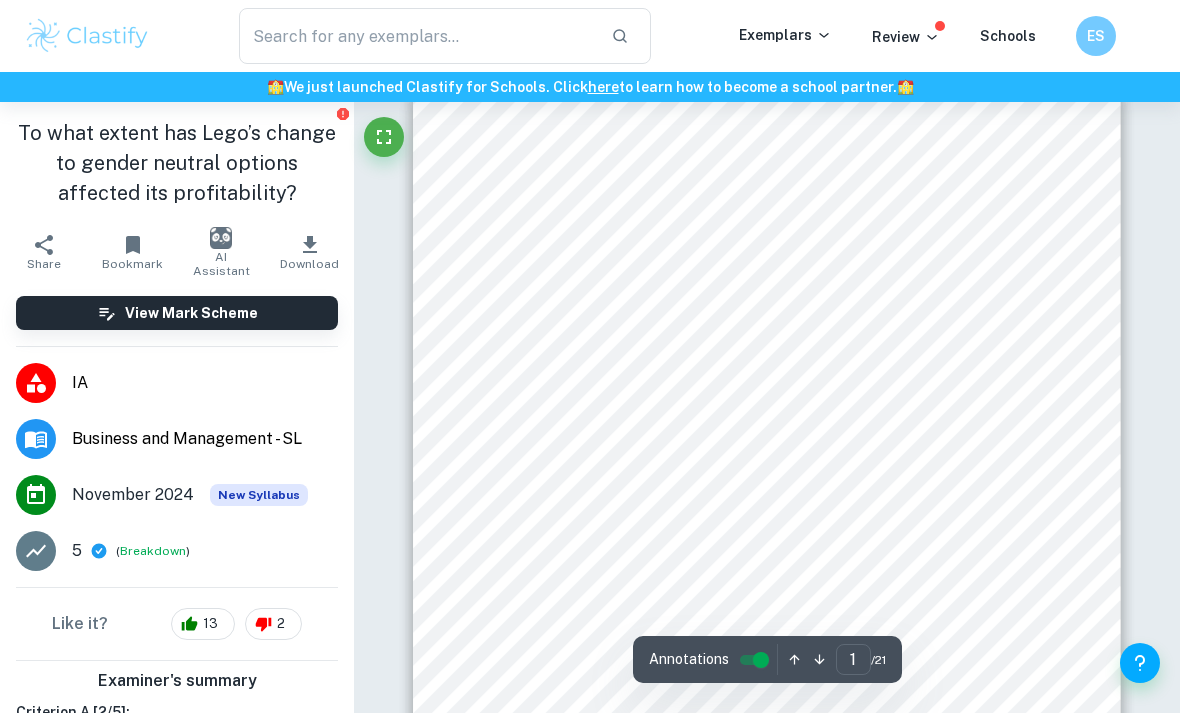 scroll, scrollTop: 0, scrollLeft: 0, axis: both 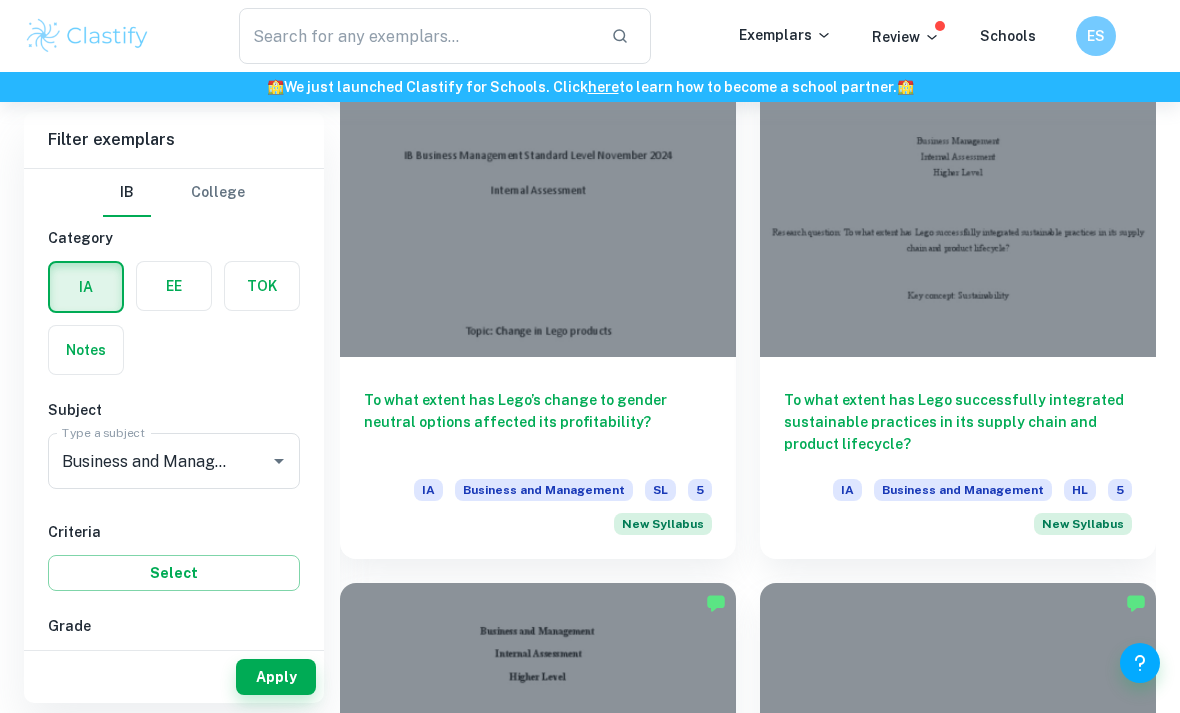 click on "To what extent has Lego successfully integrated sustainable practices in its supply chain and product lifecycle?" at bounding box center [958, 422] 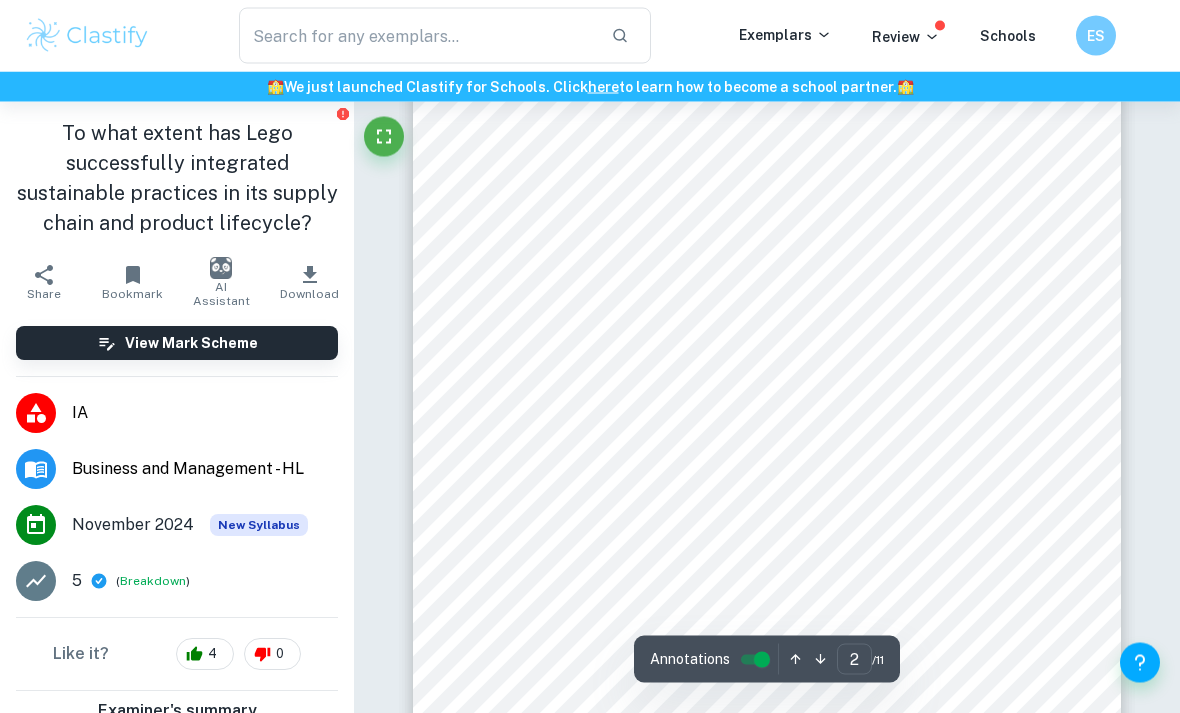 scroll, scrollTop: 1186, scrollLeft: 0, axis: vertical 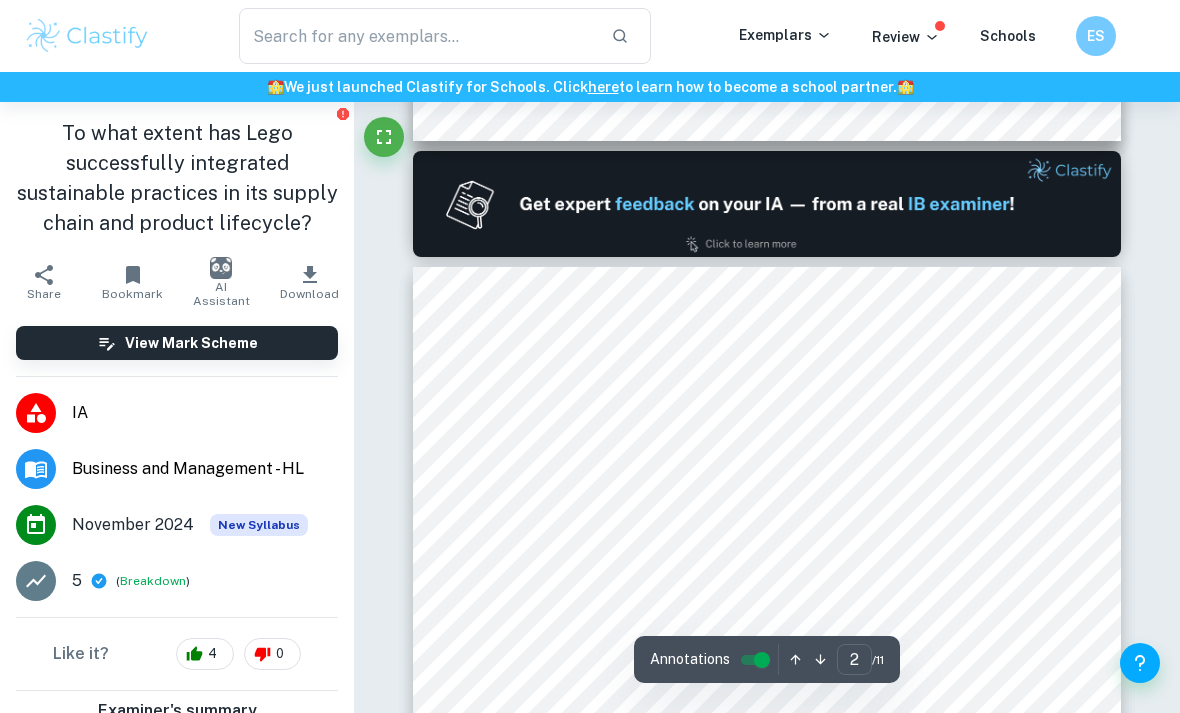 type on "1" 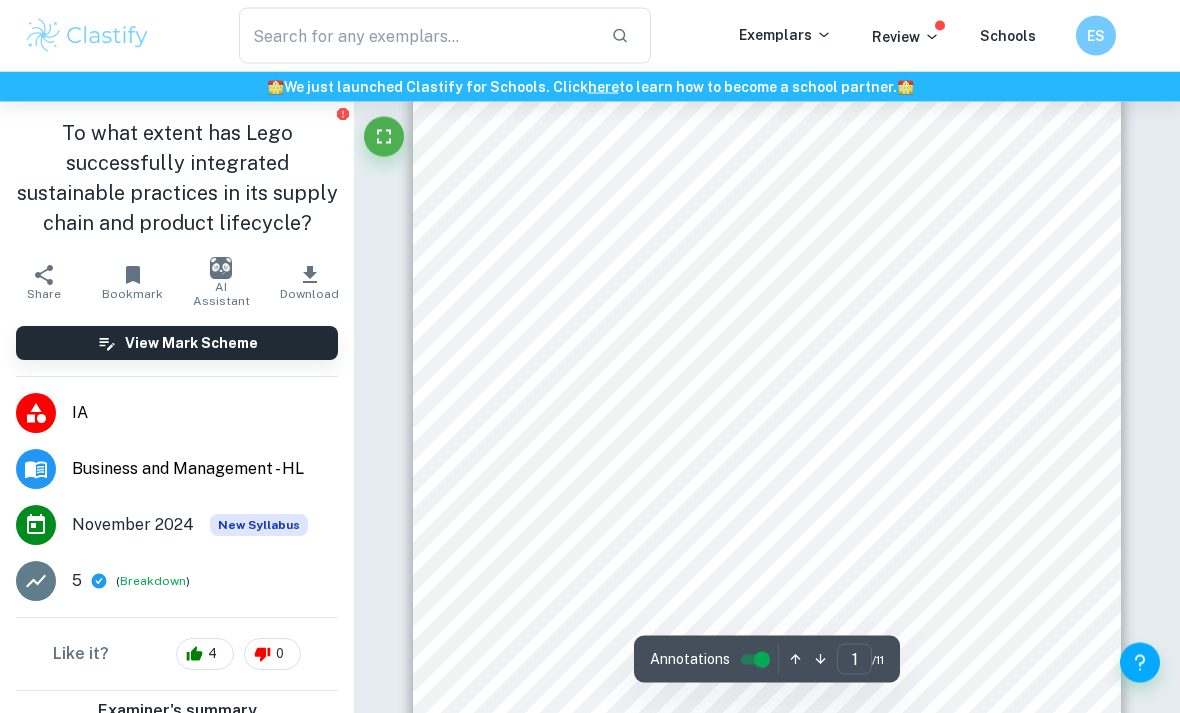 scroll, scrollTop: 81, scrollLeft: 0, axis: vertical 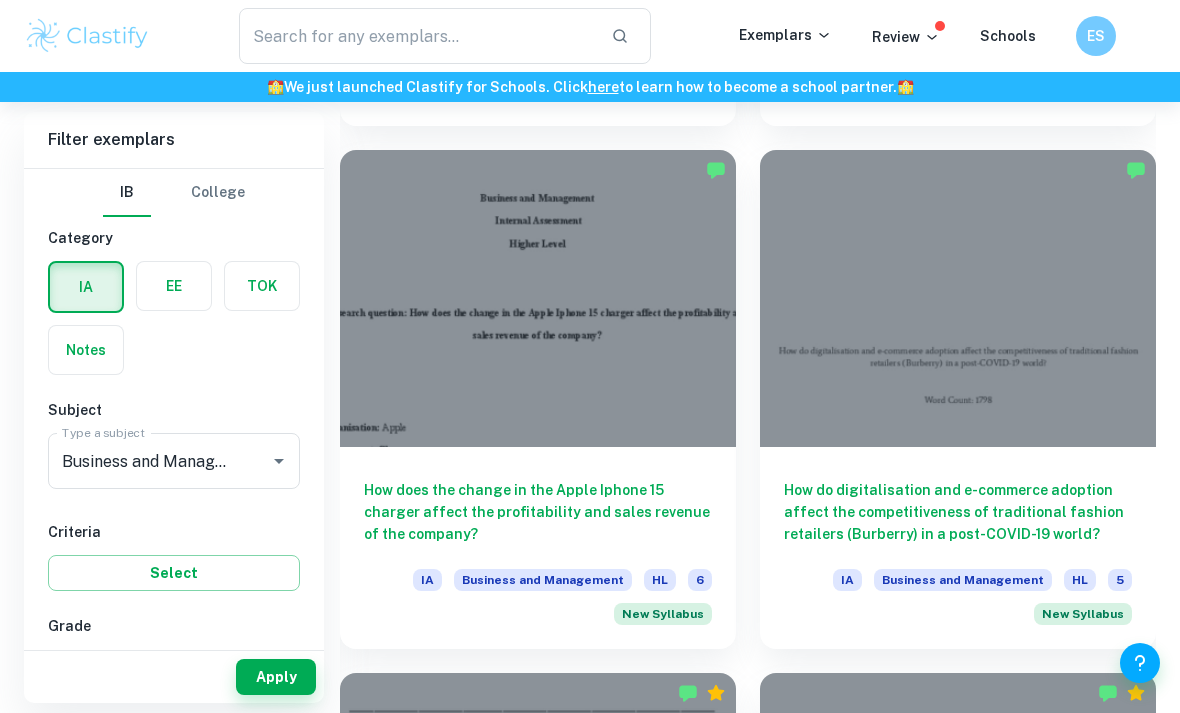 click on "How does the change in the Apple Iphone 15 charger affect the profitability and sales revenue of the company?" at bounding box center (538, 512) 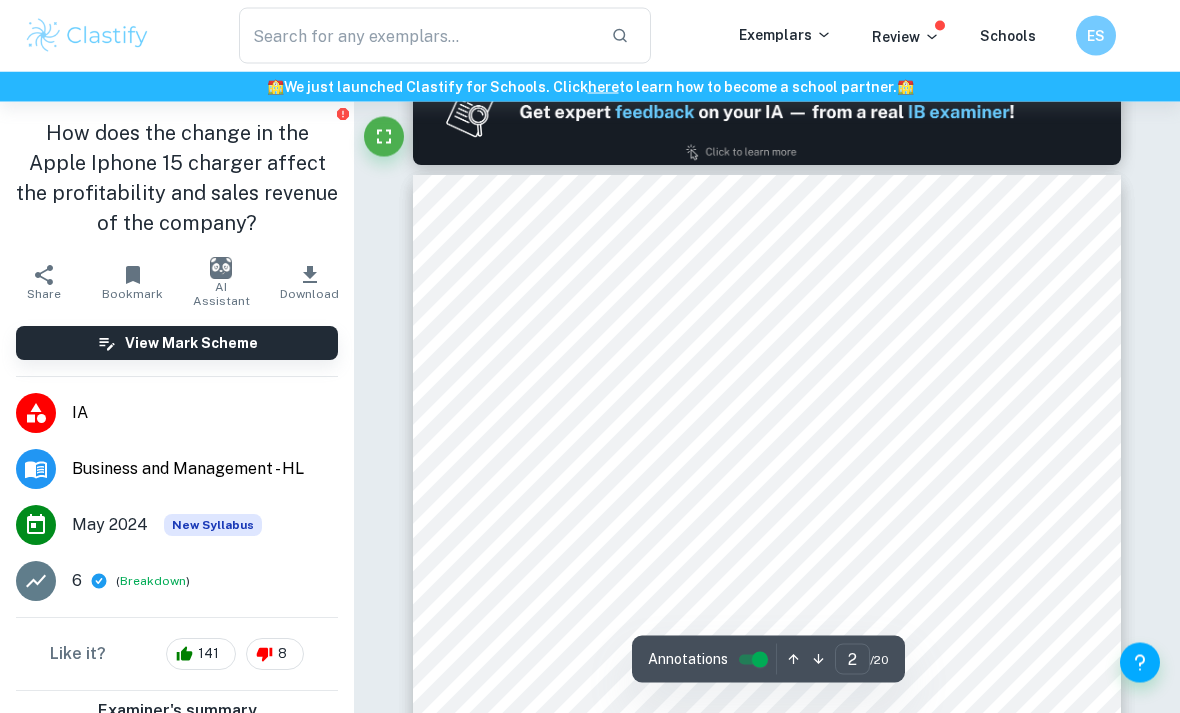 scroll, scrollTop: 1073, scrollLeft: 0, axis: vertical 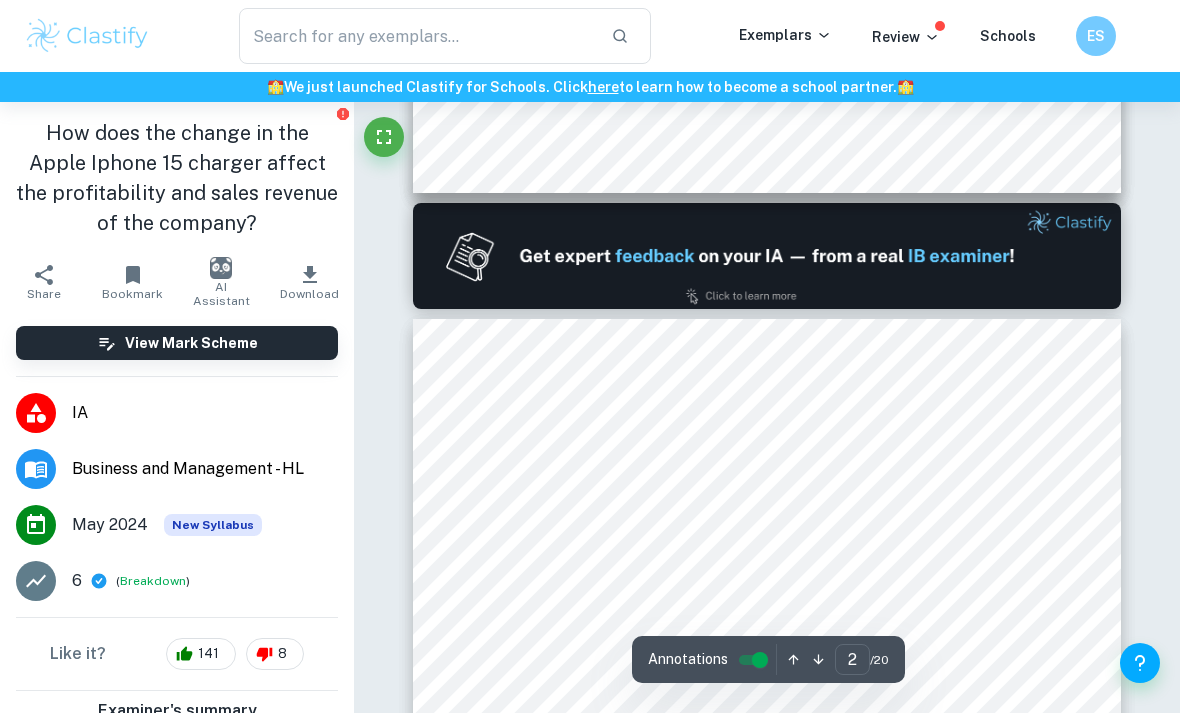 type on "1" 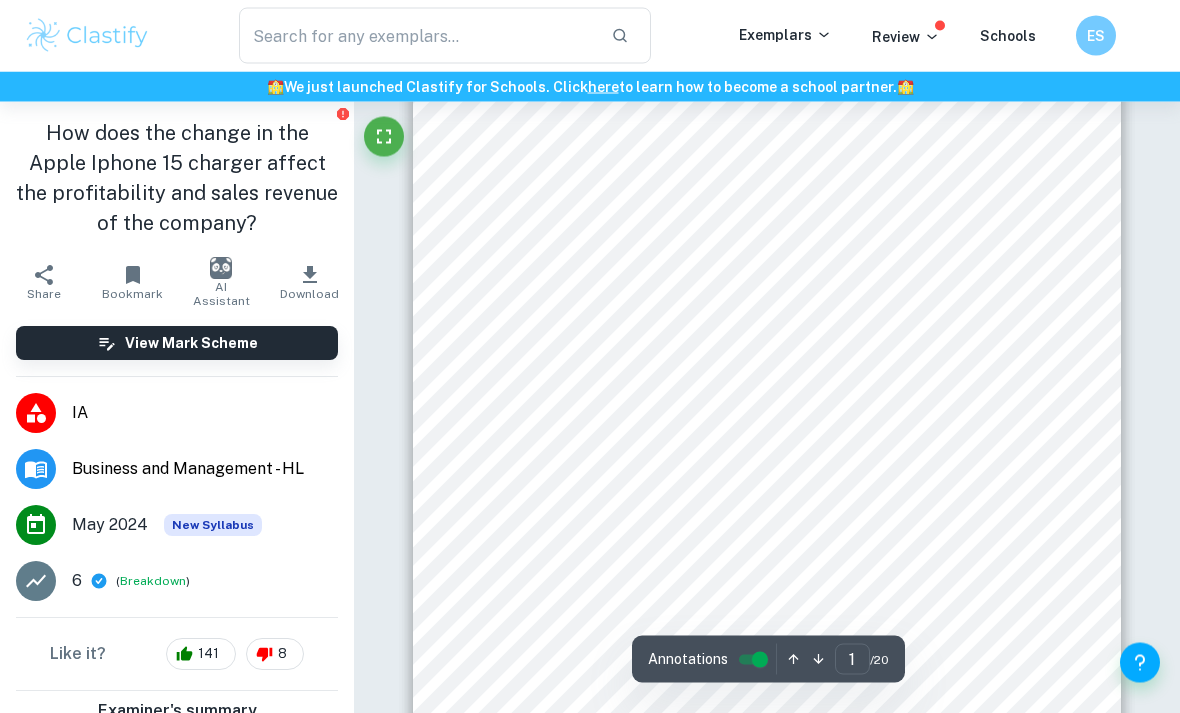 scroll, scrollTop: 0, scrollLeft: 0, axis: both 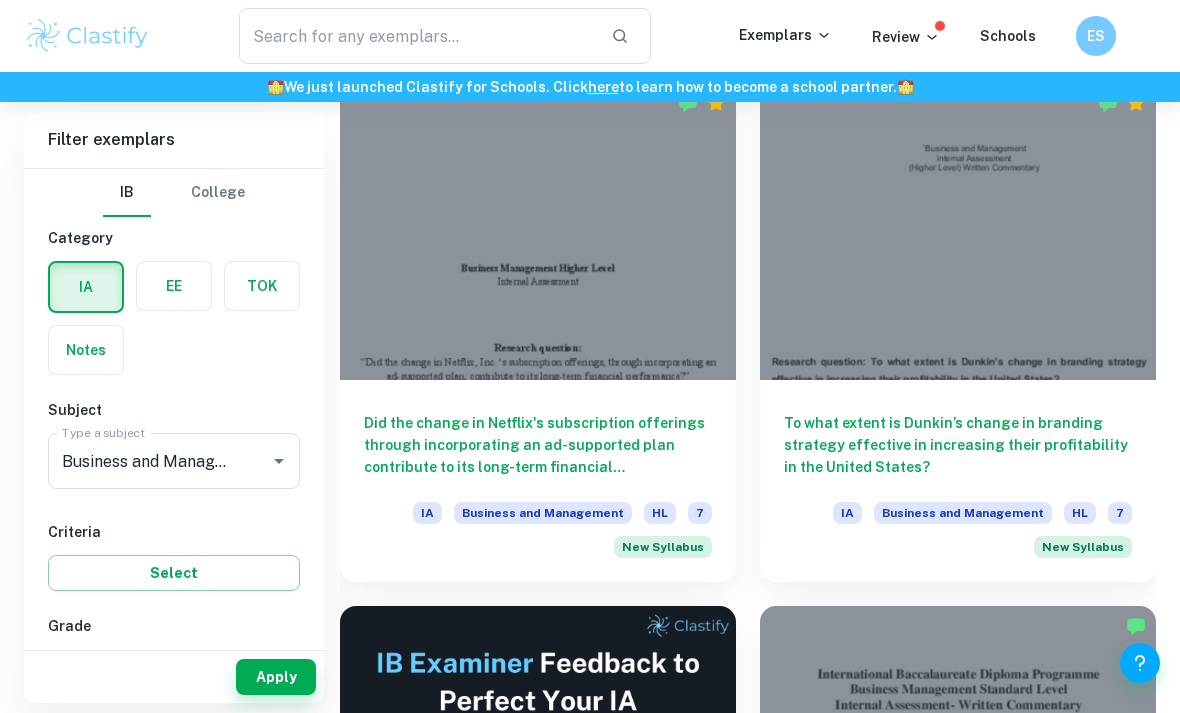 click on "To what extent is Dunkin’s change in branding strategy effective in increasing their profitability in the United States?" at bounding box center (958, 445) 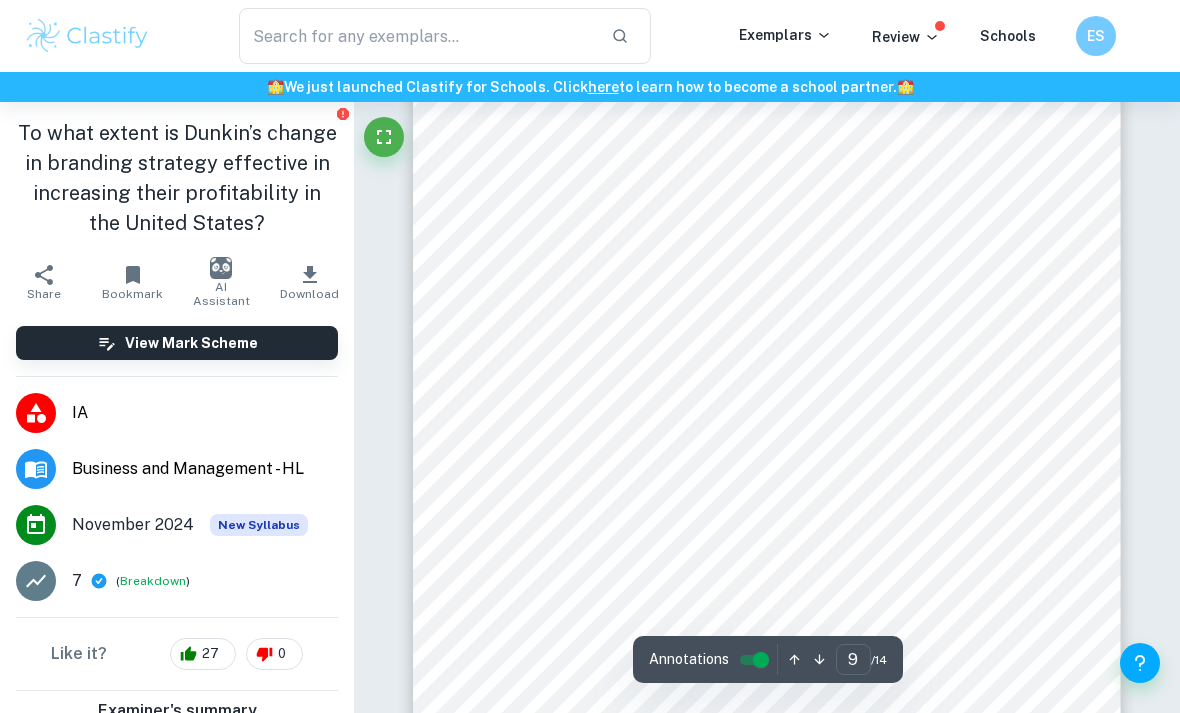 scroll, scrollTop: 8500, scrollLeft: 0, axis: vertical 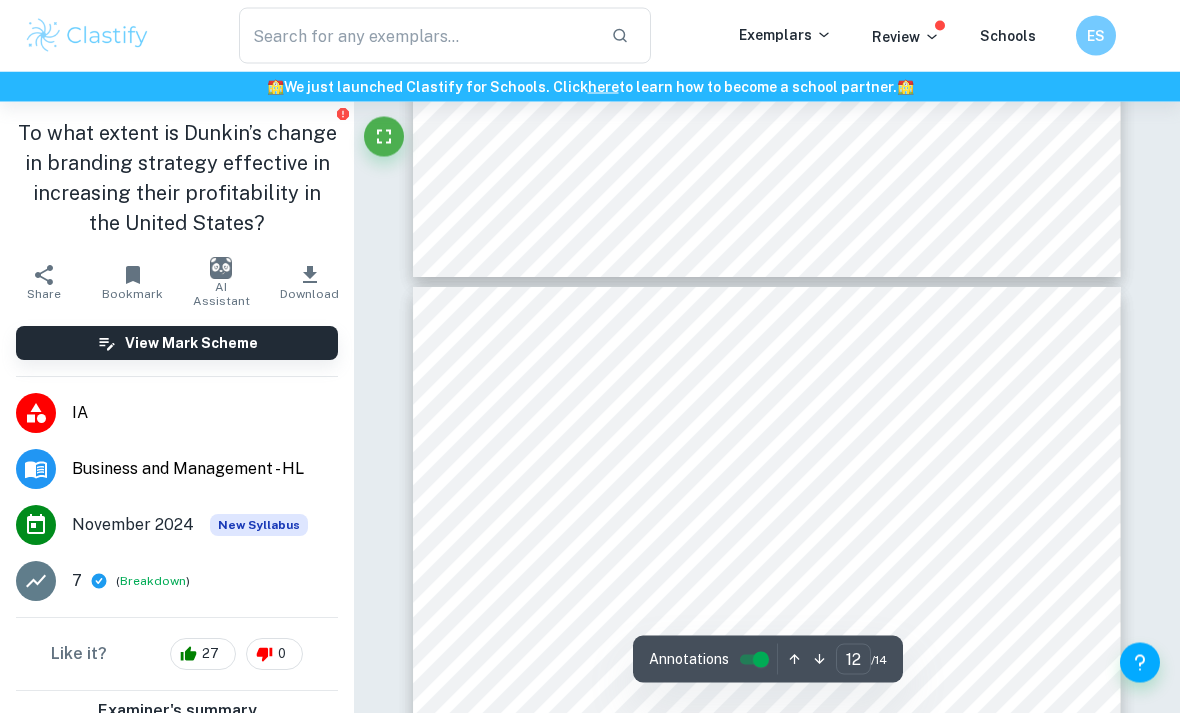 type on "11" 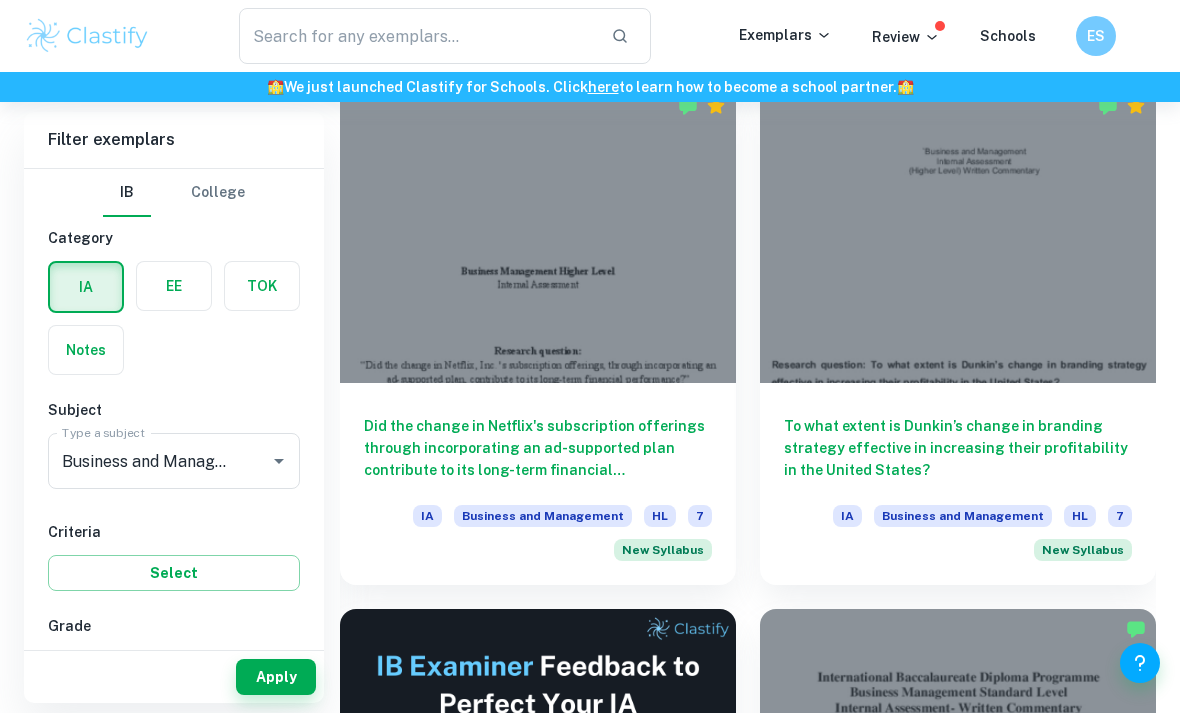scroll, scrollTop: 584, scrollLeft: 0, axis: vertical 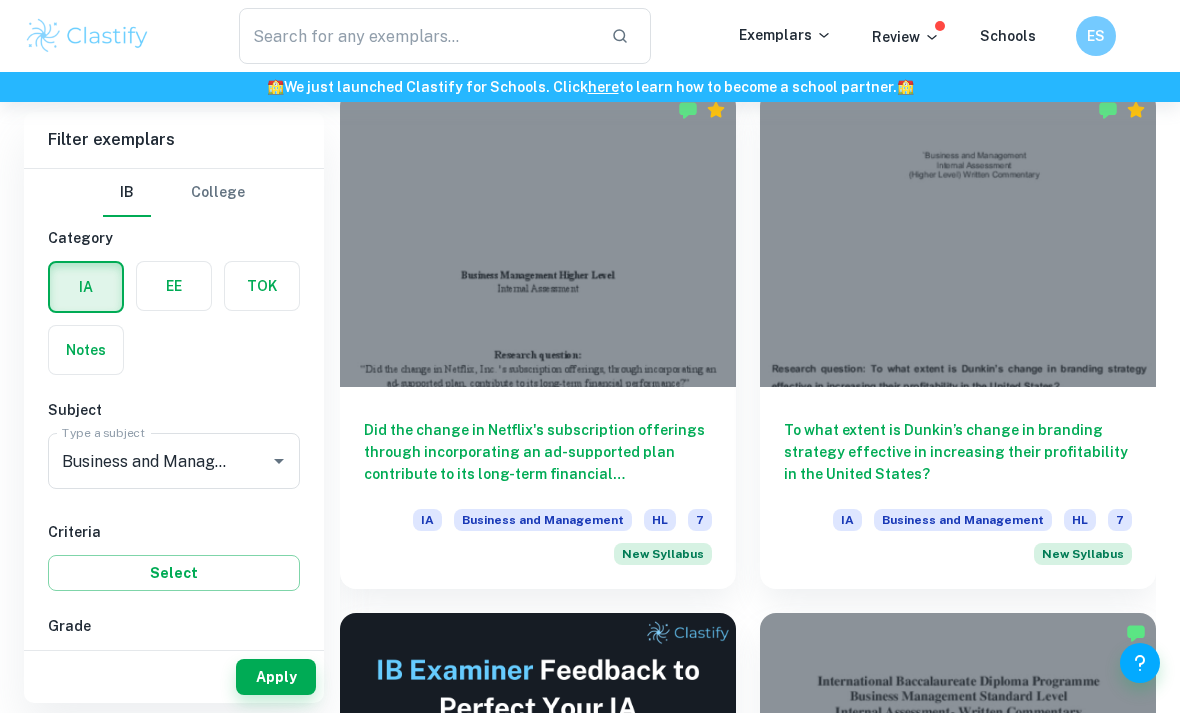 click on "To what extent is Dunkin’s change in branding strategy effective in increasing their profitability in the United States?" at bounding box center (958, 452) 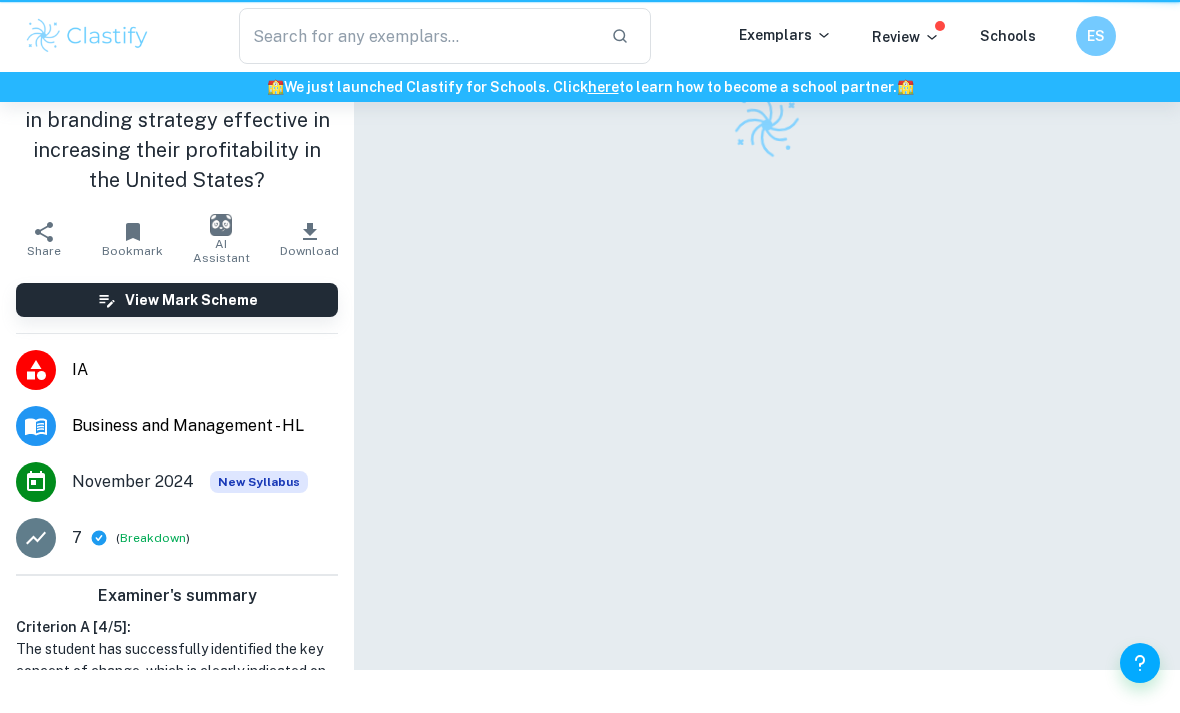 scroll, scrollTop: 0, scrollLeft: 0, axis: both 